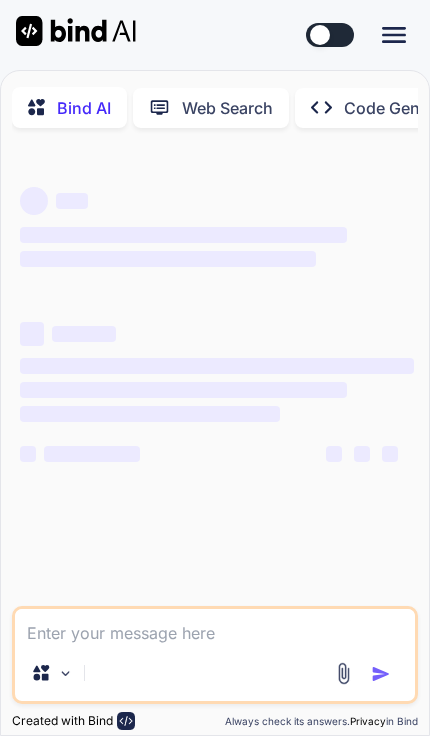 scroll, scrollTop: 0, scrollLeft: 0, axis: both 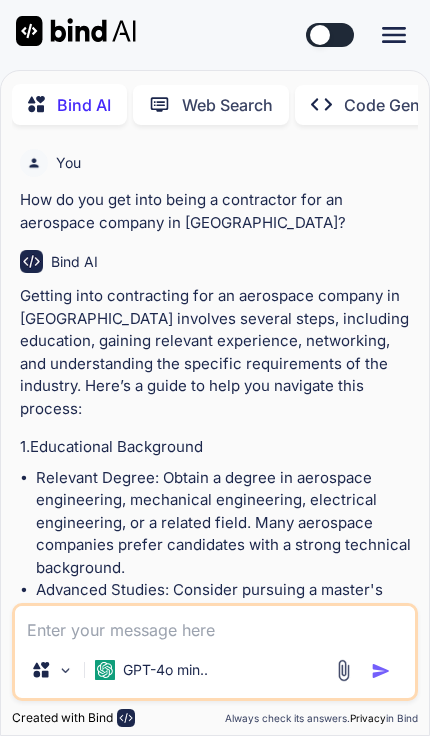 click on "Code Generator" at bounding box center (404, 105) 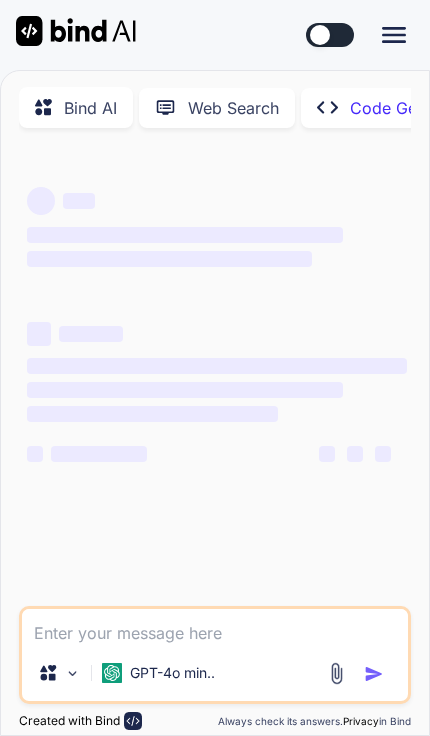 click on "Tier 5 Documentation Created with Pixso." at bounding box center (215, 35) 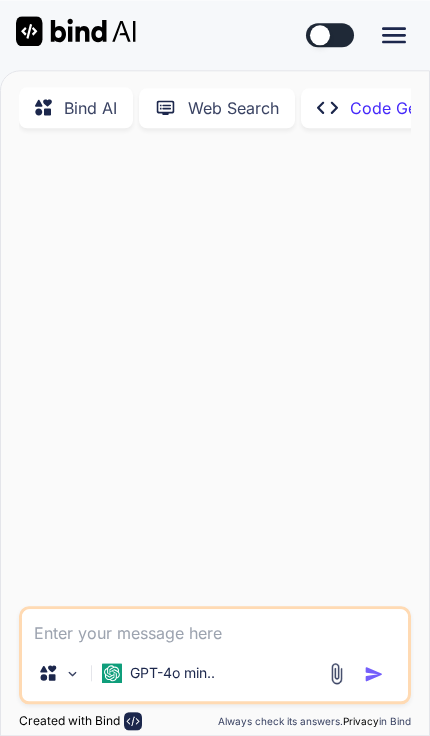 scroll, scrollTop: 0, scrollLeft: 0, axis: both 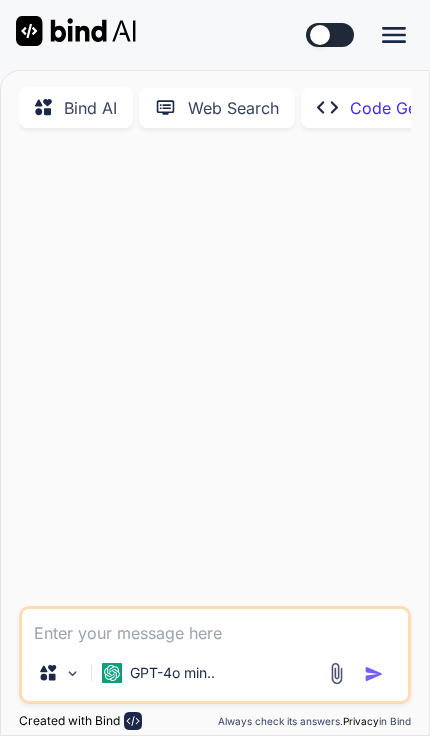 click at bounding box center [215, 627] 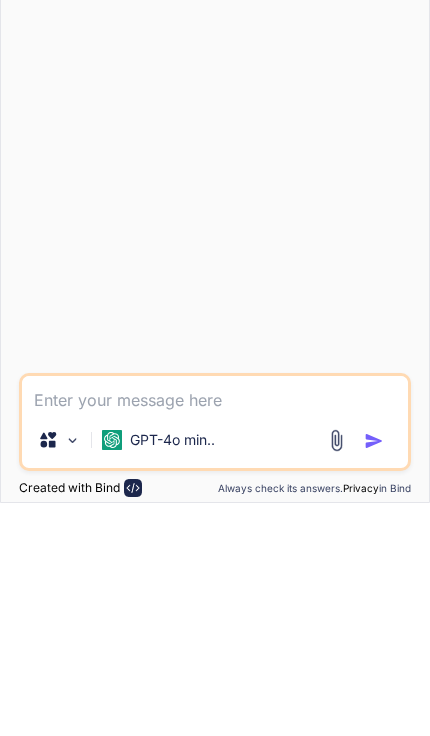click at bounding box center (215, 627) 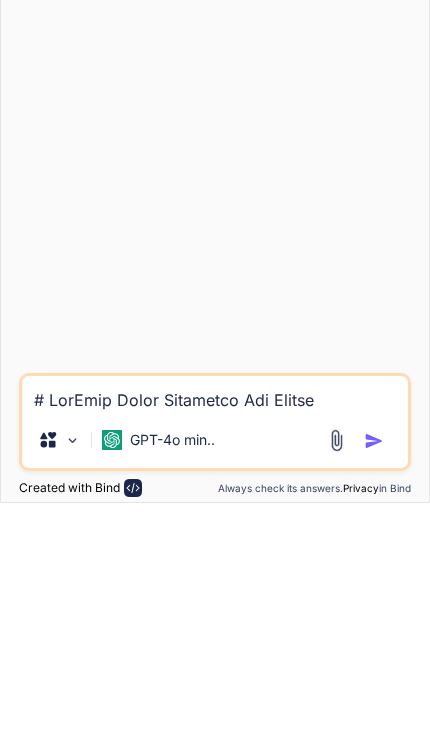 scroll, scrollTop: 3628, scrollLeft: 0, axis: vertical 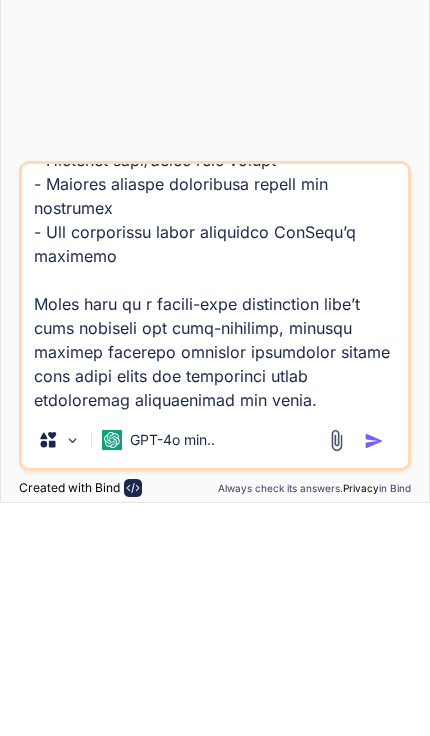 type on "# YouTube Title Generator App Prompt
Create a modern, interactive YouTube title generator web application with the following specifications:
## Core Features
### 1. Title Generation Engine
- Generate 5-10 unique title variations per request
- Include multiple title styles:
- **Clickbait Style**: Curiosity-driven titles with emotional hooks
- **Educational Style**: Clear, informative titles for tutorials/how-to content
- **Trending Style**: Current trend-aware titles with popular keywords
- **Listicle Style**: Numbered lists and countdown formats
- **Question Style**: Engaging questions that promise answers
- **Urgency Style**: Time-sensitive or action-oriented titles
### 2. Input Options
- **Topic/Subject**: Main content theme
- **Target Audience**: Kids, Teens, Adults, Seniors, etc.
- **Video Type**: Tutorial, Review, Vlog, Gaming, Comedy, etc.
- **Tone**: Serious, Casual, Energetic, Professional, Funny
- **Keywords**: Specific terms to include
- **Character Limit**: Toggle between stand..." 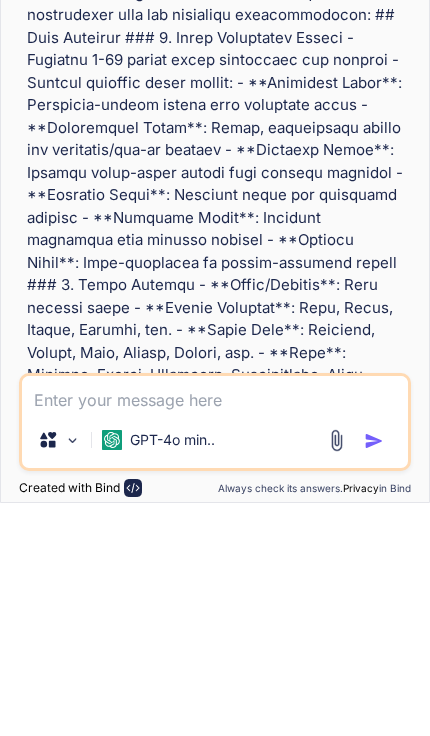 scroll, scrollTop: 0, scrollLeft: 0, axis: both 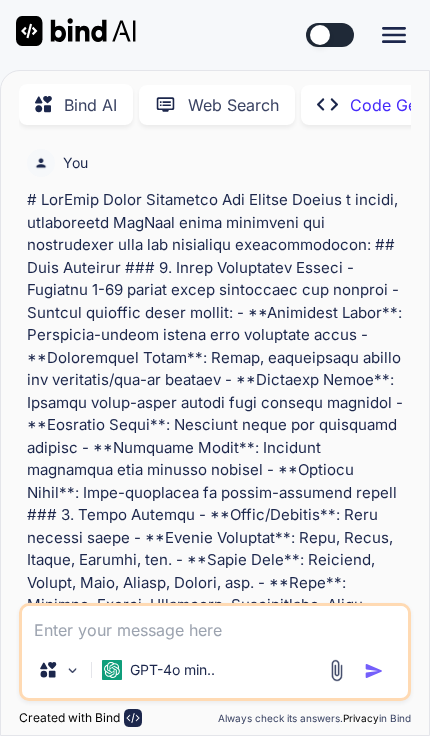 click at bounding box center [374, 671] 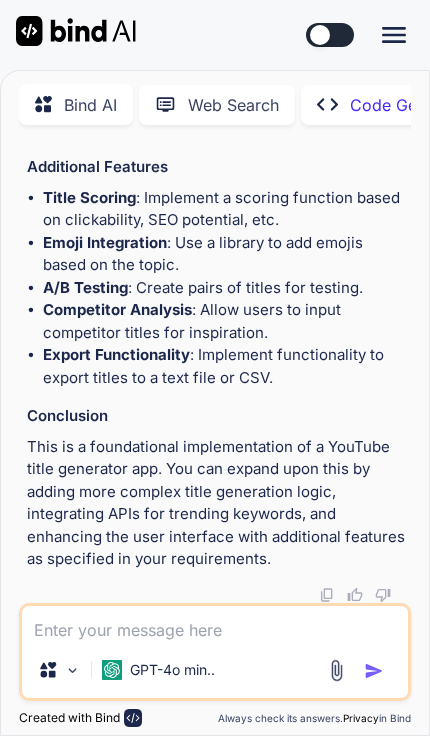 scroll, scrollTop: 5554, scrollLeft: 0, axis: vertical 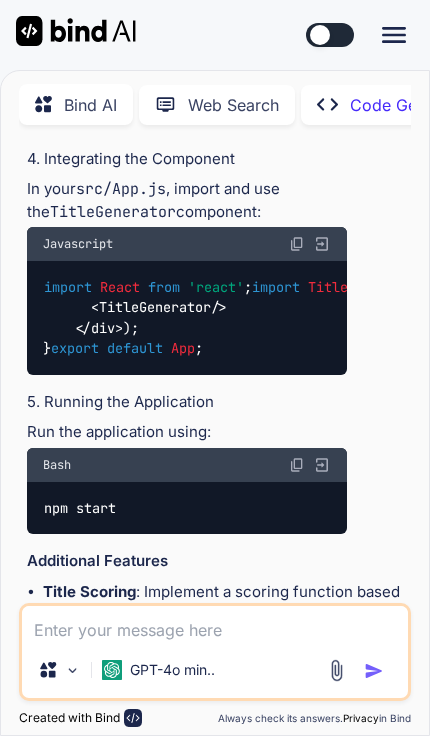 click on "Created with Pixso. Code Generator" at bounding box center (394, 105) 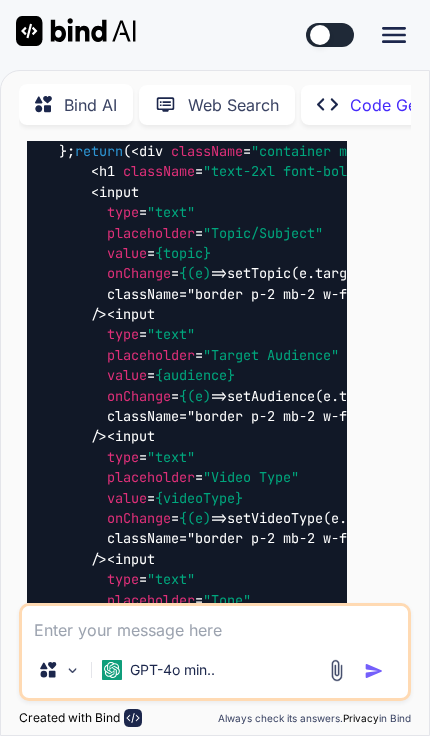 scroll, scrollTop: 3262, scrollLeft: 0, axis: vertical 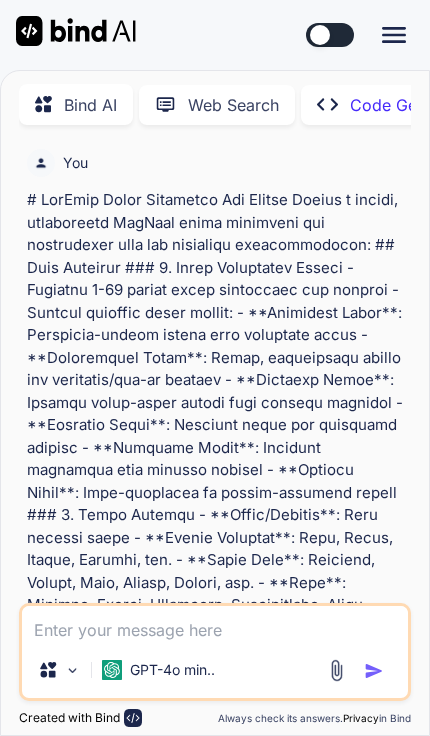 click 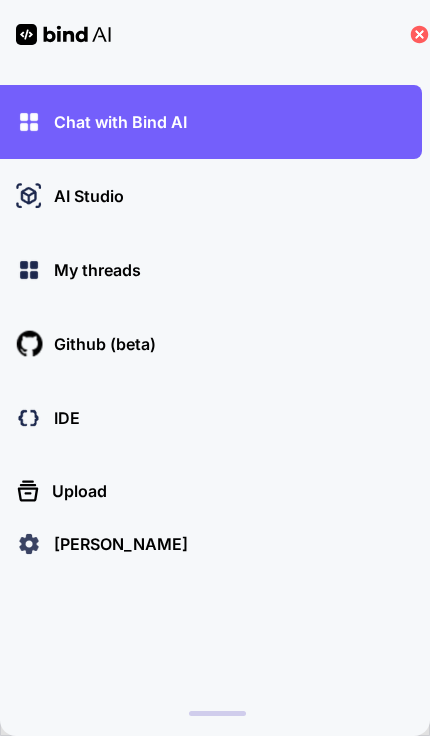 click on "IDE" at bounding box center (217, 418) 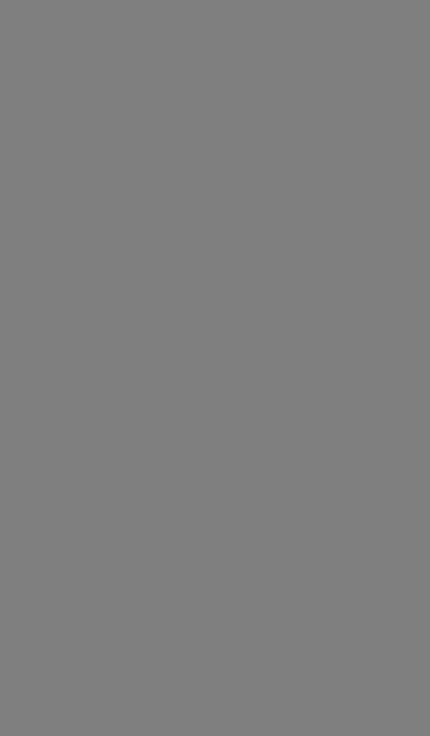 scroll, scrollTop: 0, scrollLeft: 0, axis: both 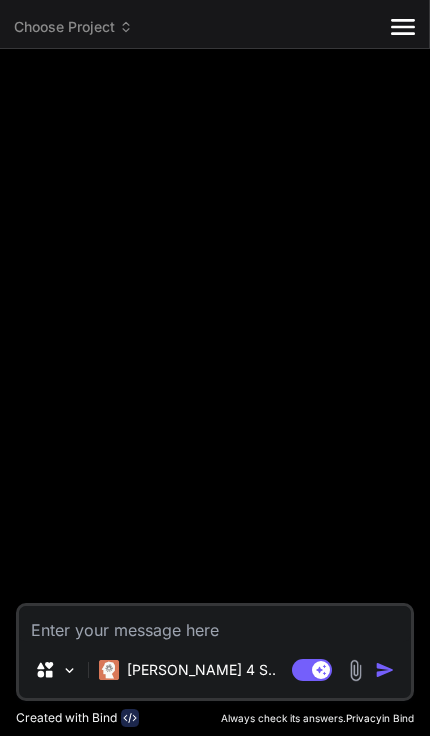 click on "Choose Project" at bounding box center [73, 27] 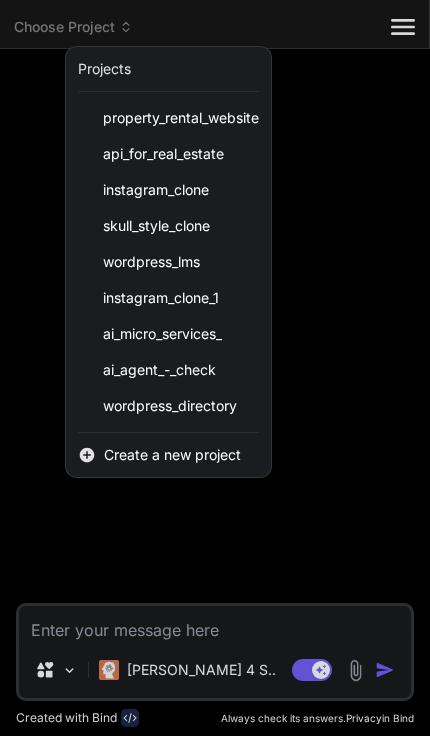 type on "x" 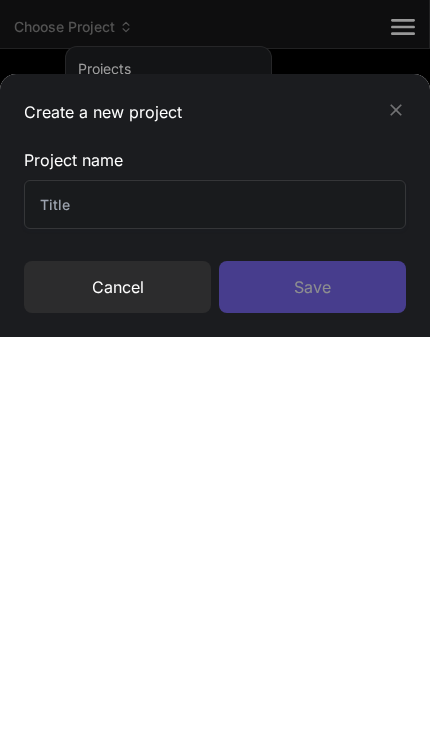 click at bounding box center [215, 204] 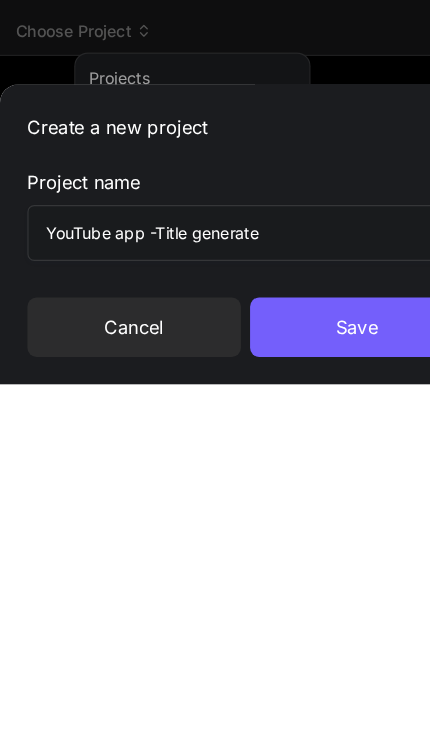 type on "YouTube app -Title generate" 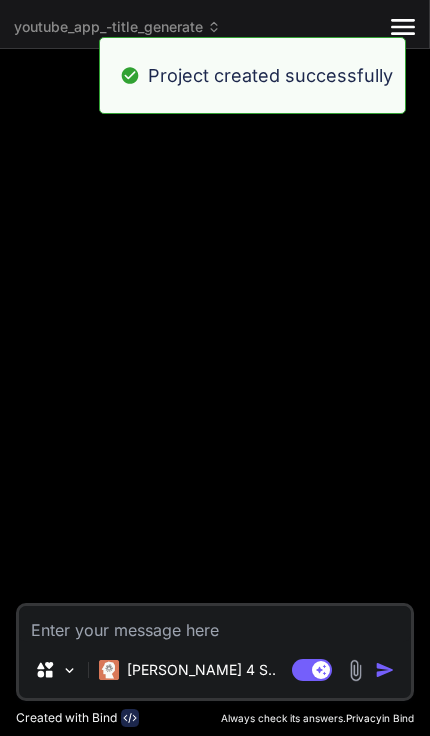 type on "x" 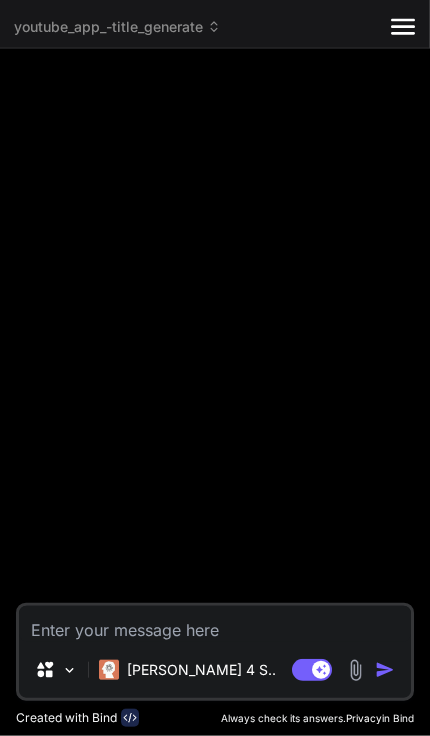 scroll, scrollTop: 85, scrollLeft: 0, axis: vertical 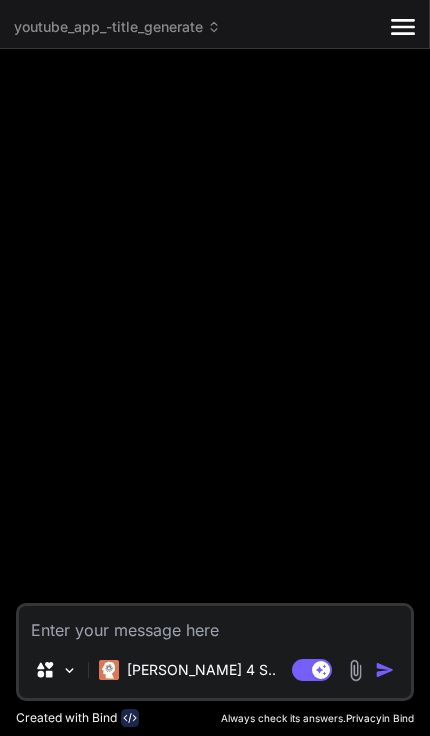click at bounding box center [215, 624] 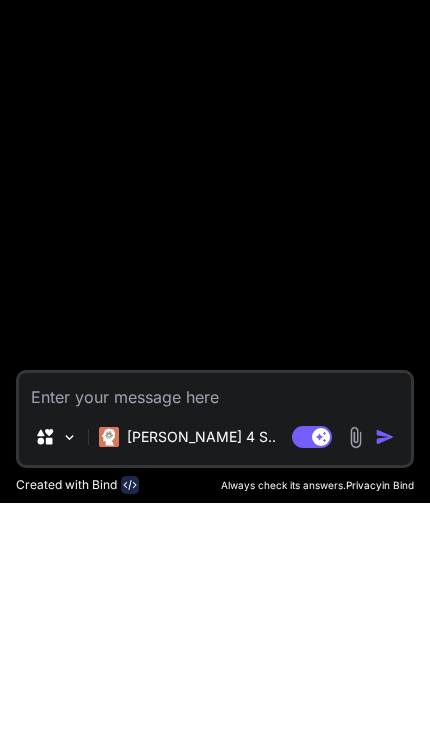 click at bounding box center [215, 624] 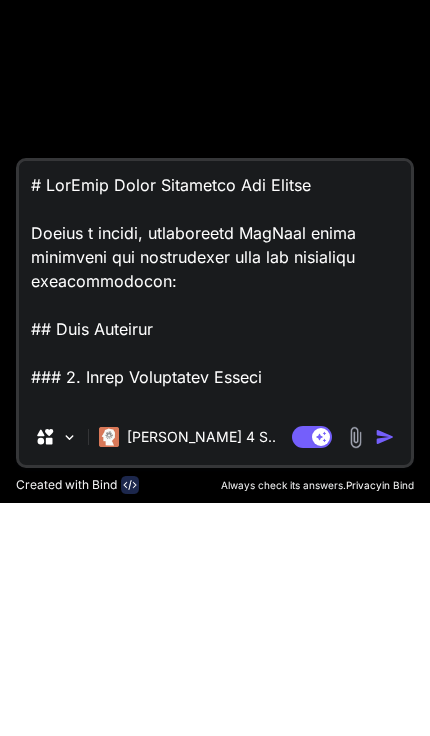 type on "# YouTube Title Generator App Prompt
Create a modern, interactive YouTube title generator web application with the following specifications:
## Core Features
### 1. Title Generation Engine
- Generate 5-10 unique title variations per request
- Include multiple title styles:
- **Clickbait Style**: Curiosity-driven titles with emotional hooks
- **Educational Style**: Clear, informative titles for tutorials/how-to content
- **Trending Style**: Current trend-aware titles with popular keywords
- **Listicle Style**: Numbered lists and countdown formats
- **Question Style**: Engaging questions that promise answers
- **Urgency Style**: Time-sensitive or action-oriented titles
### 2. Input Options
- **Topic/Subject**: Main content theme
- **Target Audience**: Kids, Teens, Adults, Seniors, etc.
- **Video Type**: Tutorial, Review, Vlog, Gaming, Comedy, etc.
- **Tone**: Serious, Casual, Energetic, Professional, Funny
- **Keywords**: Specific terms to include
- **Character Limit**: Toggle between stand..." 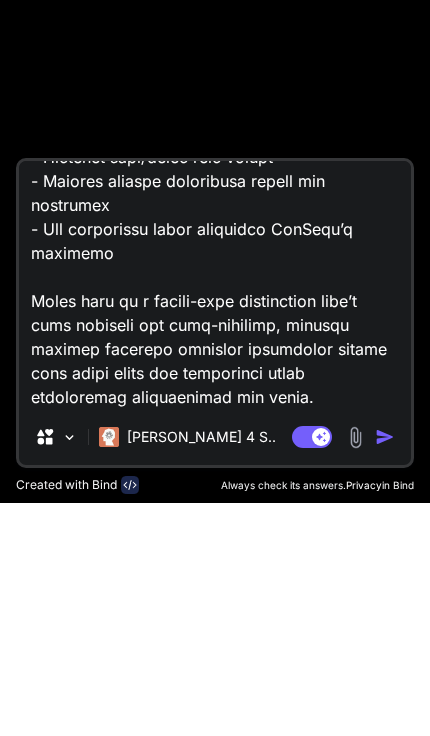type on "# YouTube Title Generator App Prompt
Create a modern, interactive YouTube title generator web application with the following specifications:
## Core Features
### 1. Title Generation Engine
- Generate 5-10 unique title variations per request
- Include multiple title styles:
- **Clickbait Style**: Curiosity-driven titles with emotional hooks
- **Educational Style**: Clear, informative titles for tutorials/how-to content
- **Trending Style**: Current trend-aware titles with popular keywords
- **Listicle Style**: Numbered lists and countdown formats
- **Question Style**: Engaging questions that promise answers
- **Urgency Style**: Time-sensitive or action-oriented titles
### 2. Input Options
- **Topic/Subject**: Main content theme
- **Target Audience**: Kids, Teens, Adults, Seniors, etc.
- **Video Type**: Tutorial, Review, Vlog, Gaming, Comedy, etc.
- **Tone**: Serious, Casual, Energetic, Professional, Funny
- **Keywords**: Specific terms to include
- **Character Limit**: Toggle between stand..." 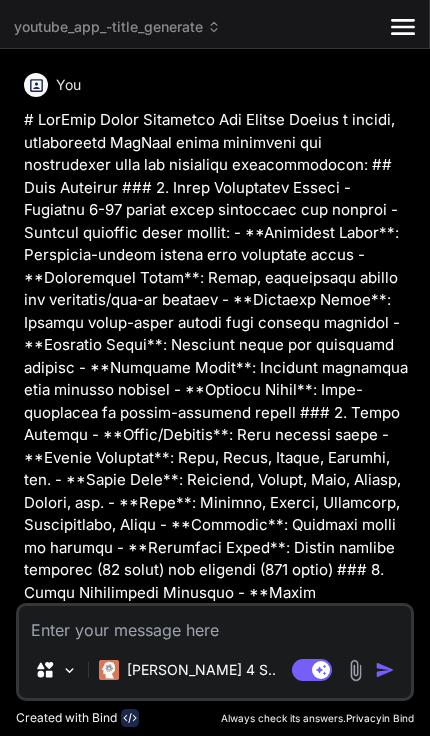 scroll, scrollTop: 0, scrollLeft: 0, axis: both 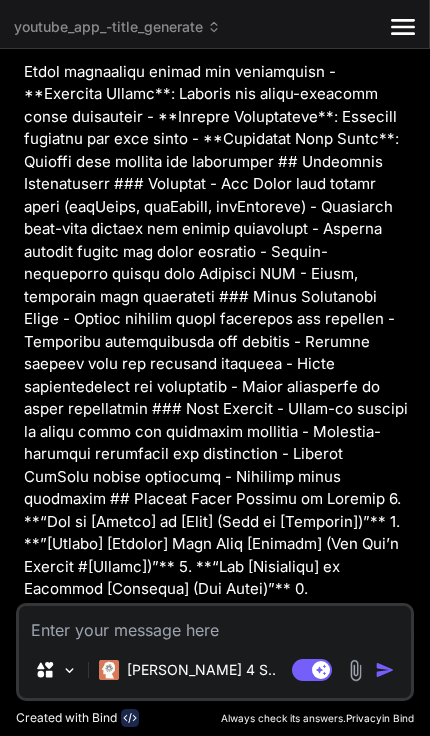 click at bounding box center (385, 670) 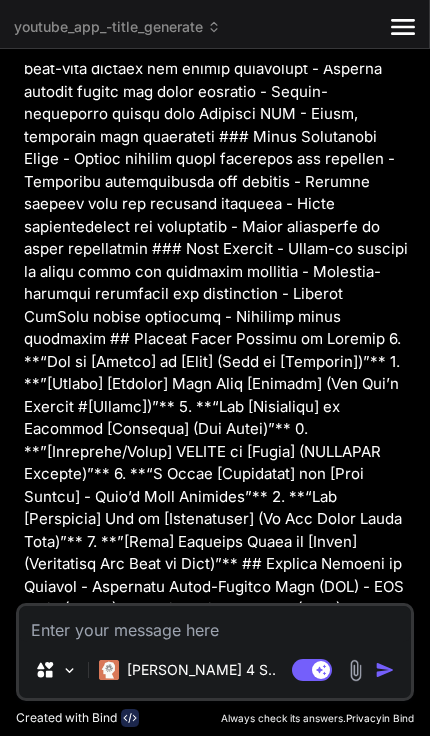 click at bounding box center [385, 670] 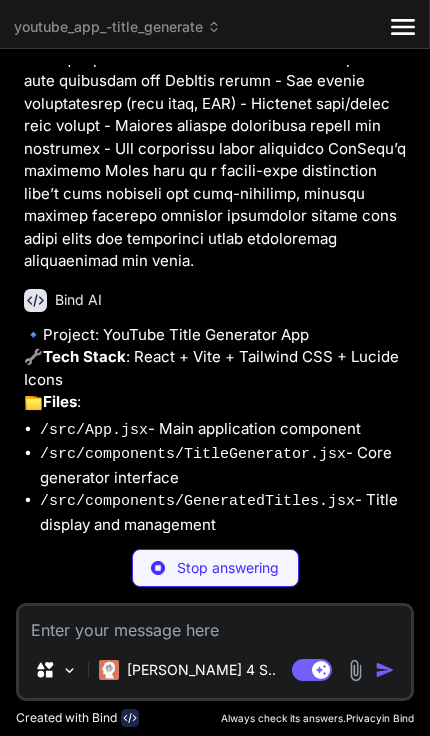 scroll, scrollTop: 1840, scrollLeft: 0, axis: vertical 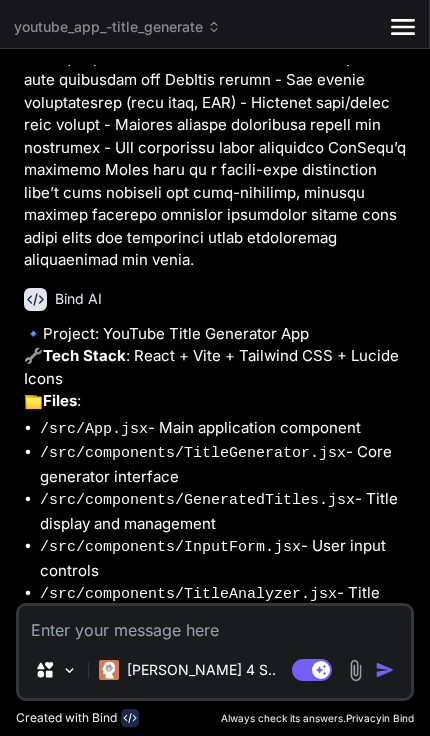 type on "x" 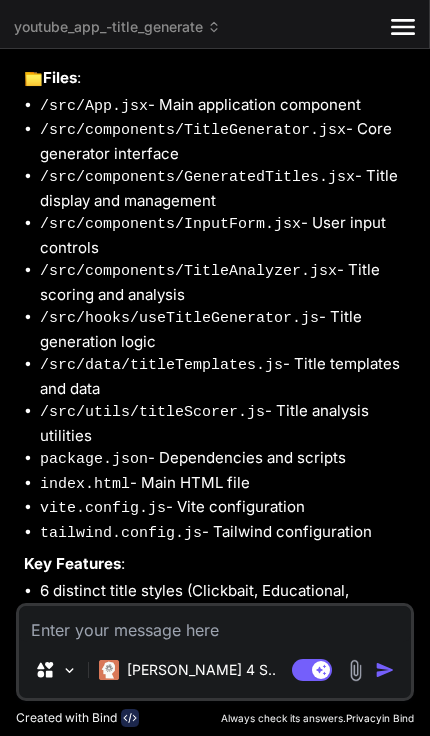 scroll, scrollTop: 2162, scrollLeft: 0, axis: vertical 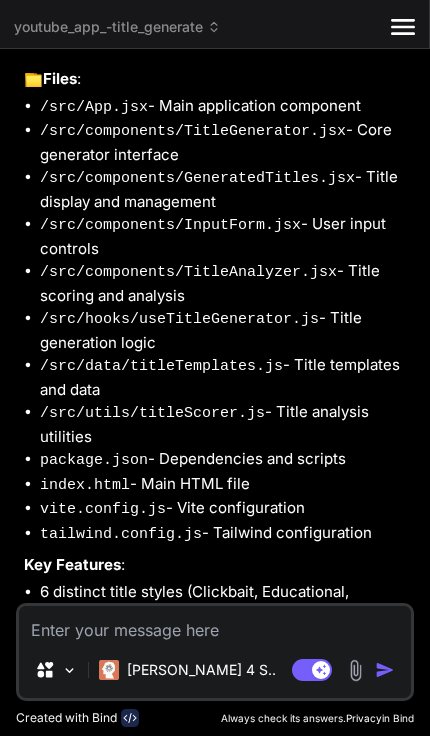 click at bounding box center [215, 624] 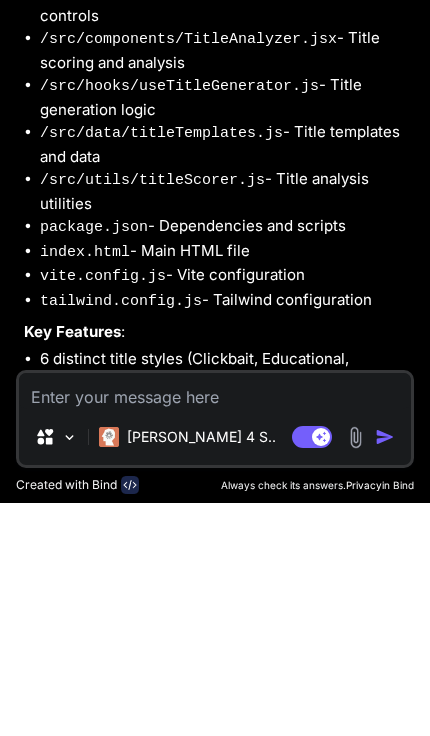 type on "Y" 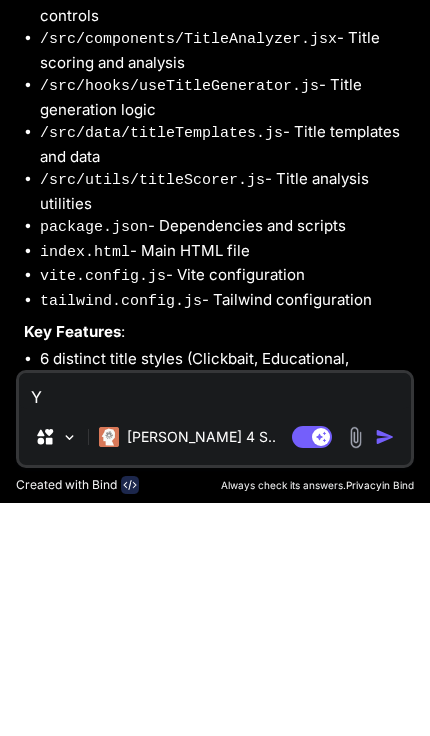 type on "Ye" 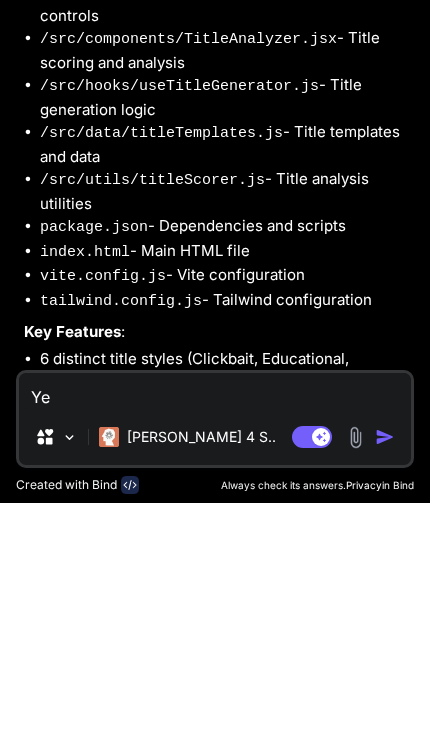type on "Yes" 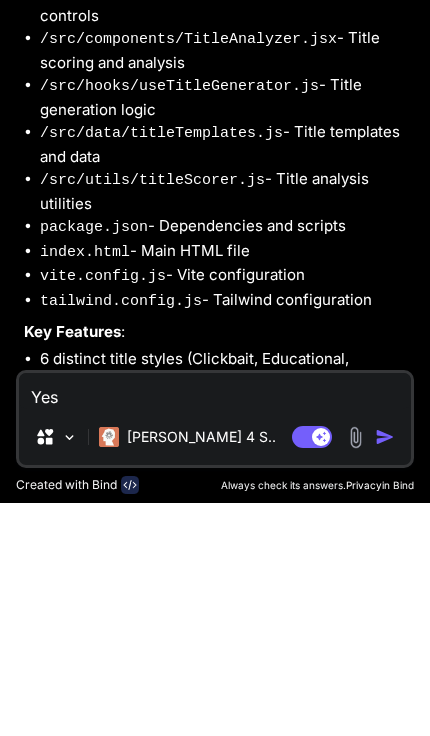 type on "Yes" 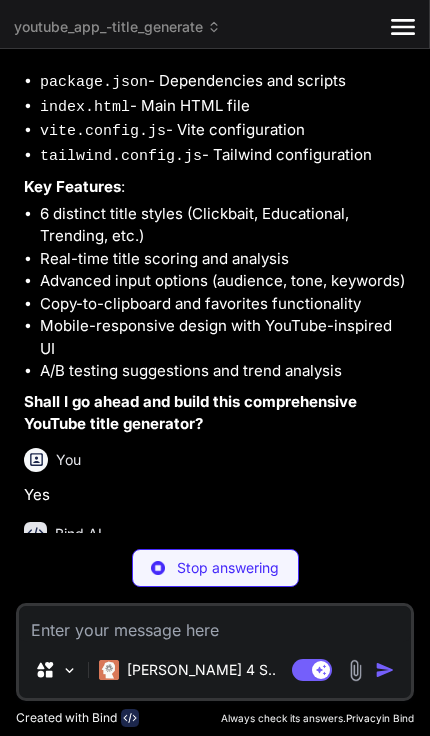 scroll, scrollTop: 2540, scrollLeft: 0, axis: vertical 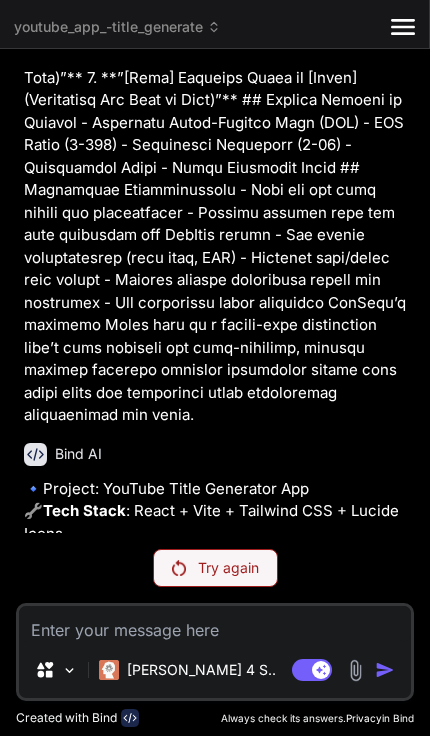 click on "Try again" at bounding box center [228, 568] 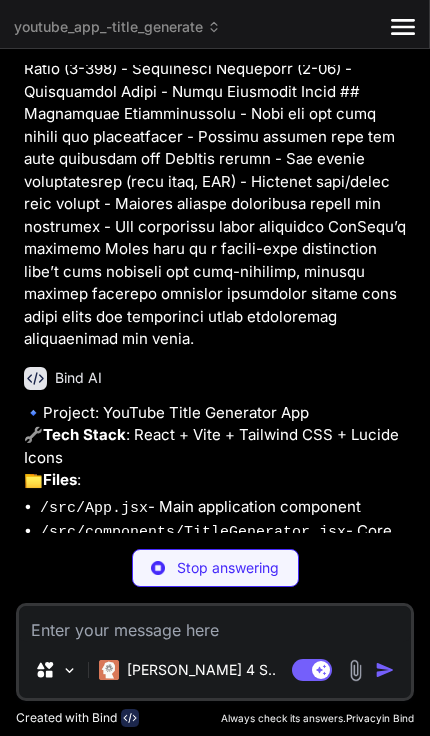 scroll, scrollTop: 2168, scrollLeft: 0, axis: vertical 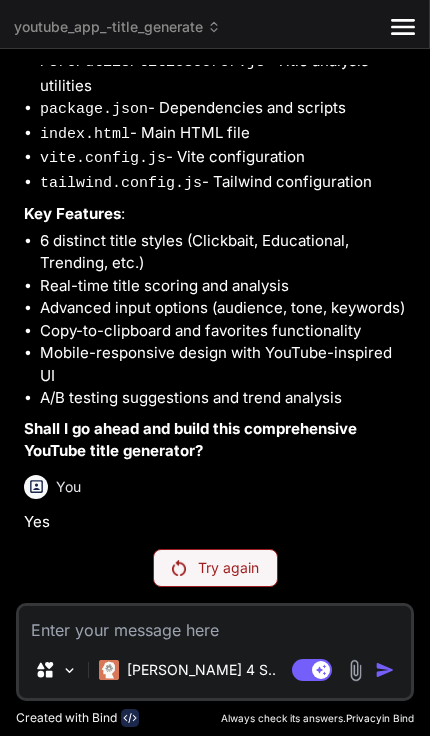 click on "Try again" at bounding box center [215, 568] 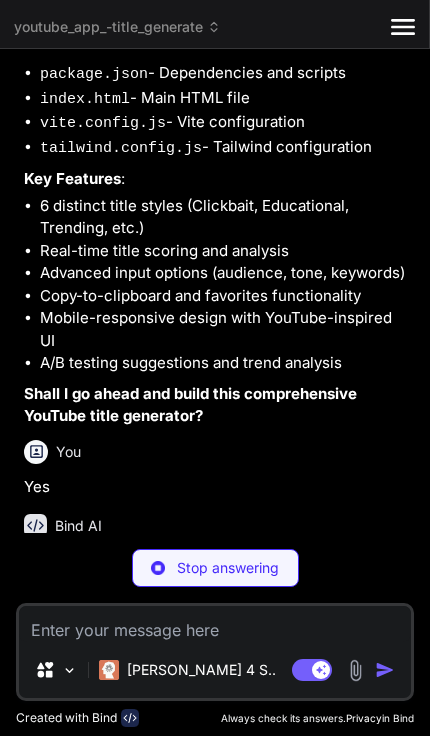 scroll, scrollTop: 2437, scrollLeft: 0, axis: vertical 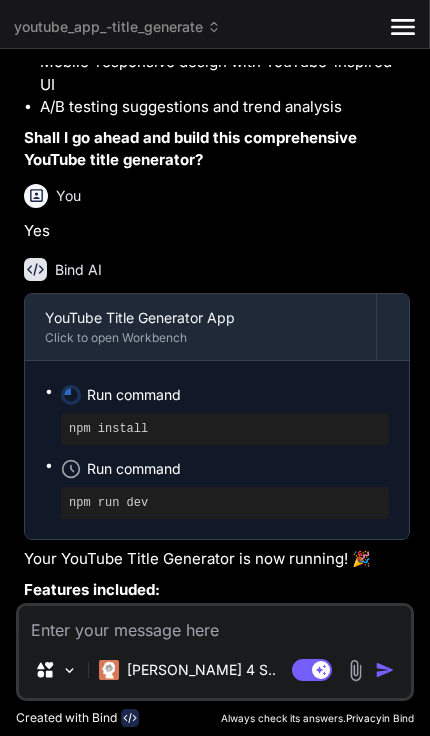 click on "Run command npm install Run command npm run dev" at bounding box center [217, 450] 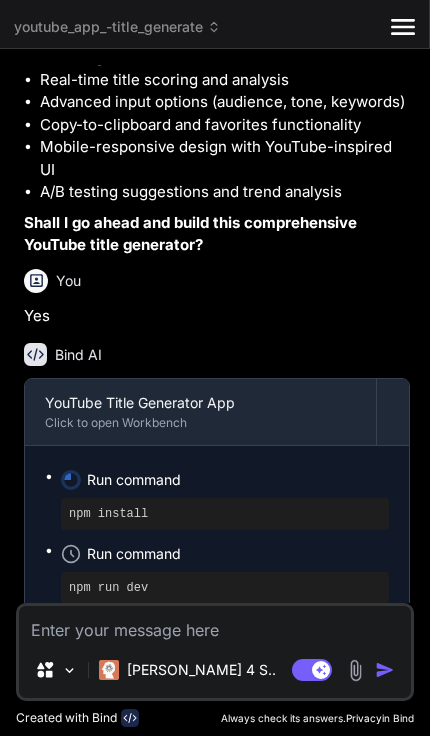 scroll, scrollTop: 2707, scrollLeft: 0, axis: vertical 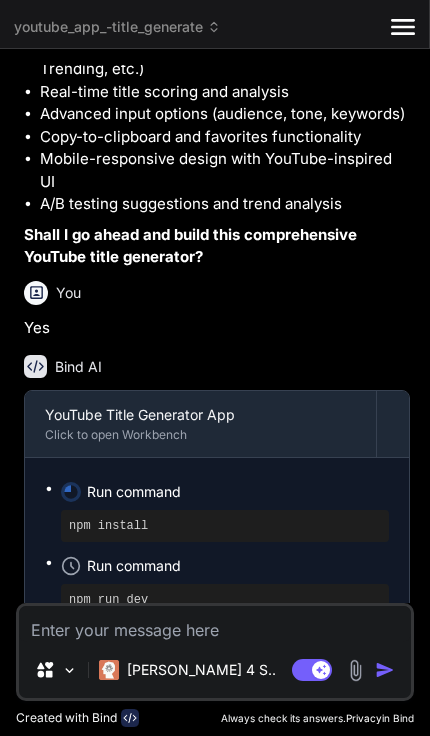 click on "Click to open Workbench" at bounding box center [200, 435] 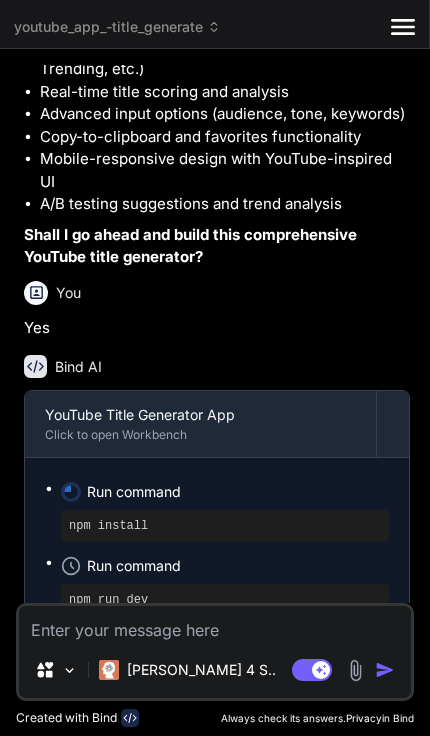 click on "YouTube Title Generator App Click to open Workbench" at bounding box center [200, 424] 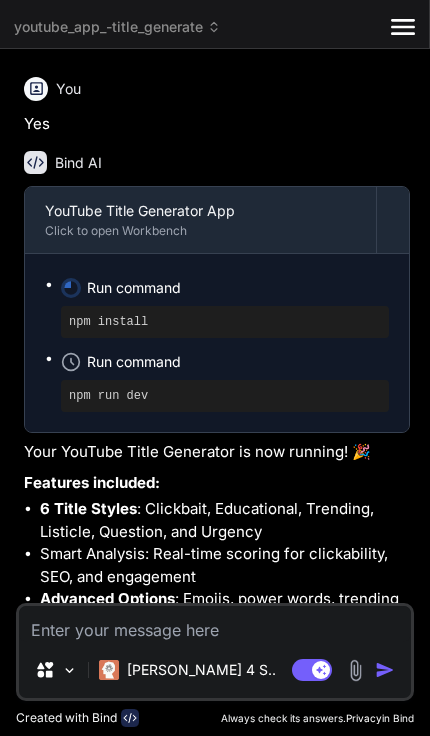 scroll, scrollTop: 2910, scrollLeft: 0, axis: vertical 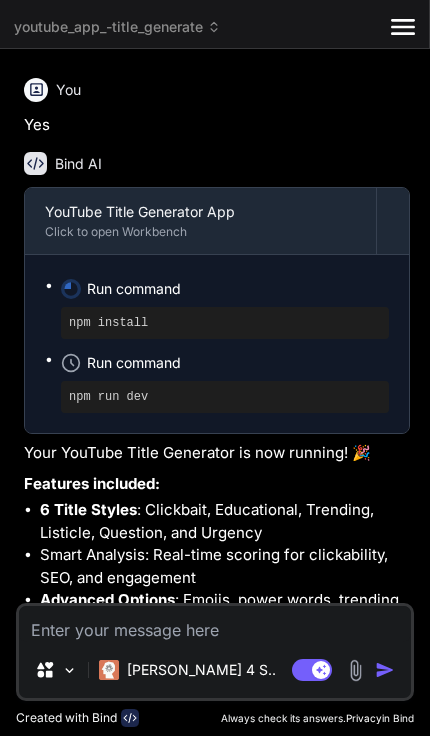 click on "[PERSON_NAME] 4 S.." at bounding box center (187, 670) 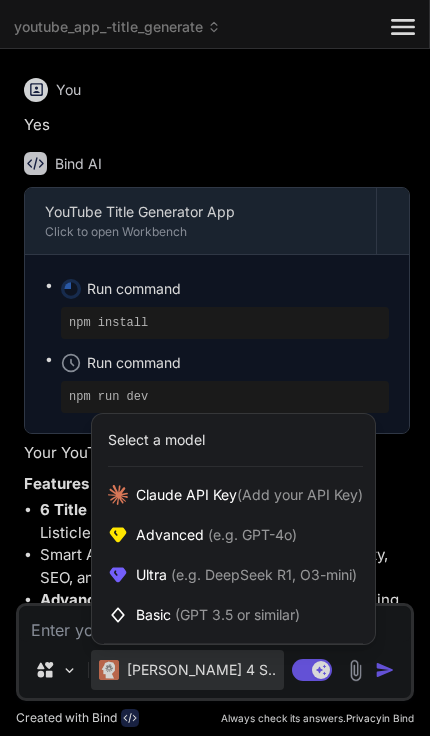 click on "(e.g. DeepSeek R1, O3-mini)" at bounding box center (262, 574) 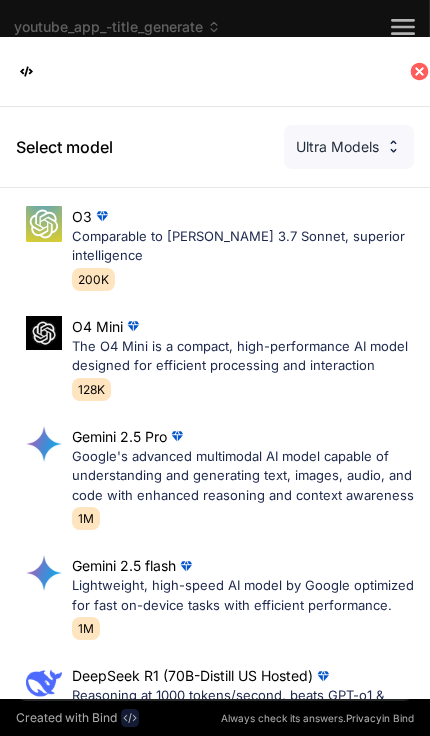 scroll, scrollTop: 0, scrollLeft: 0, axis: both 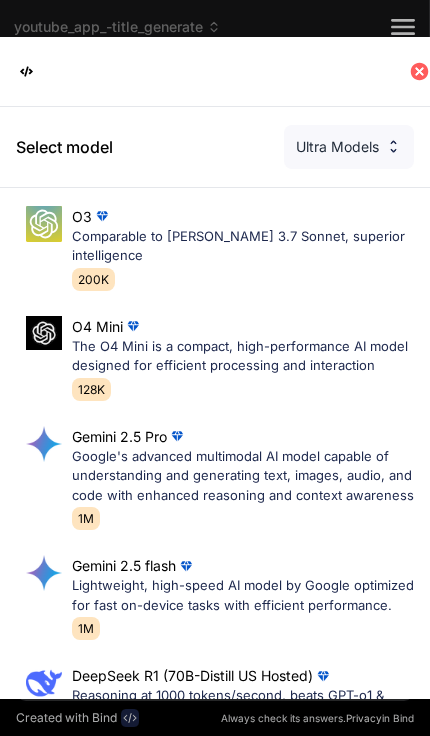 click 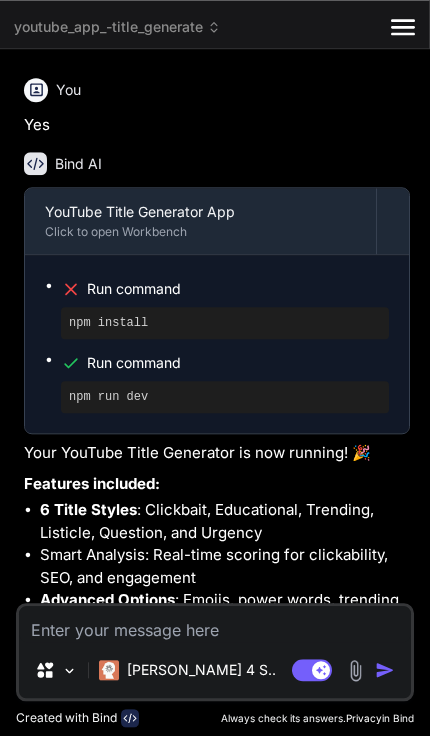 scroll, scrollTop: 0, scrollLeft: 0, axis: both 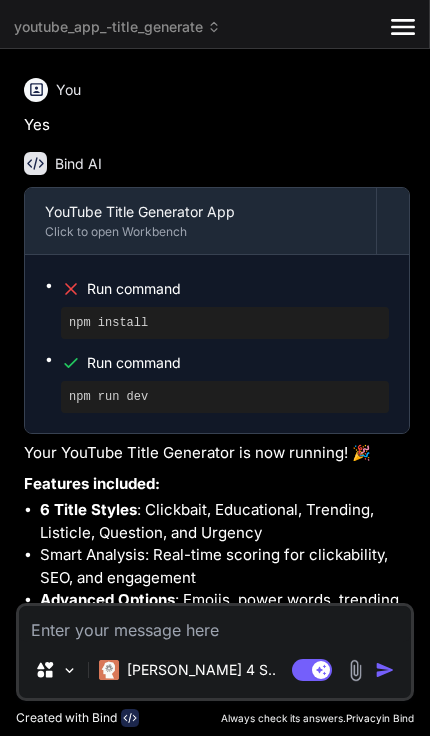 type on "x" 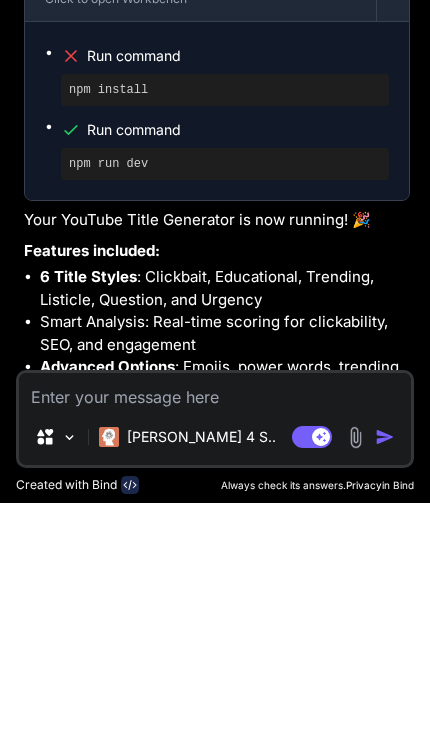 type on "D" 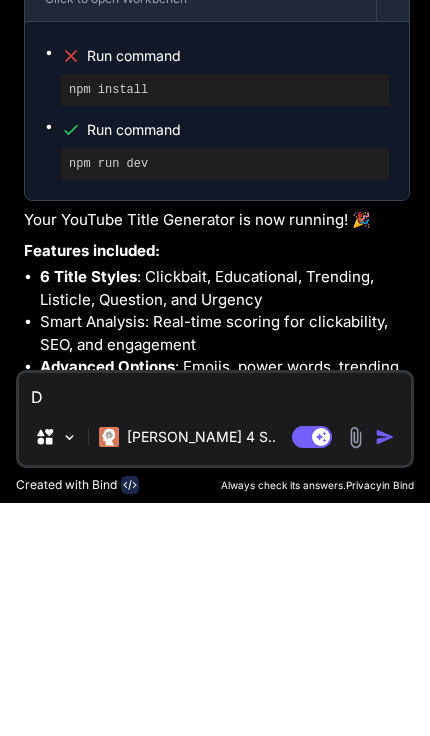 type 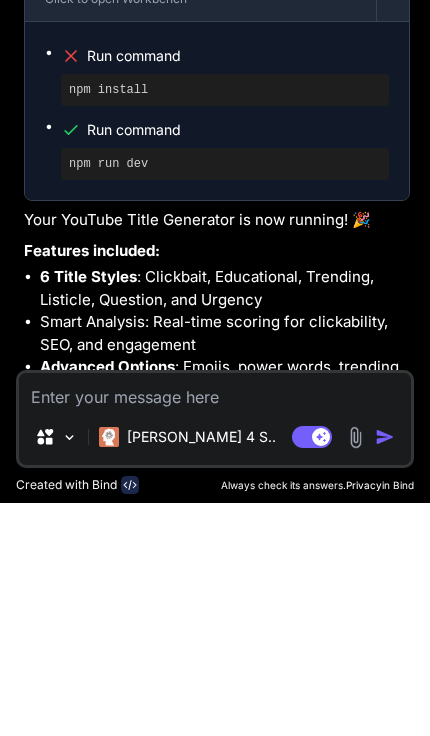 type on "I" 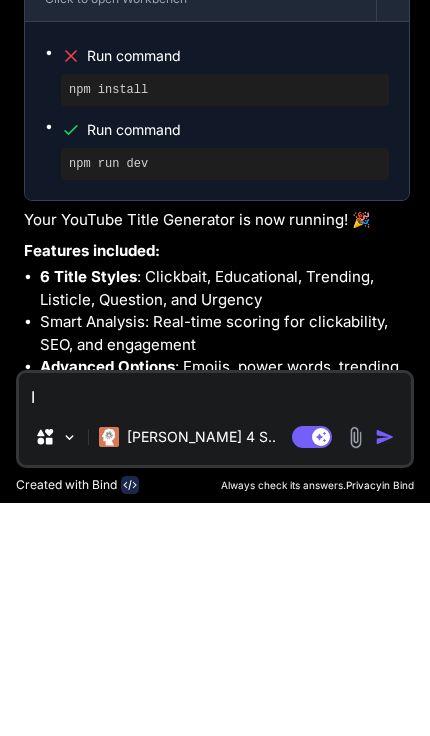 type on "Is" 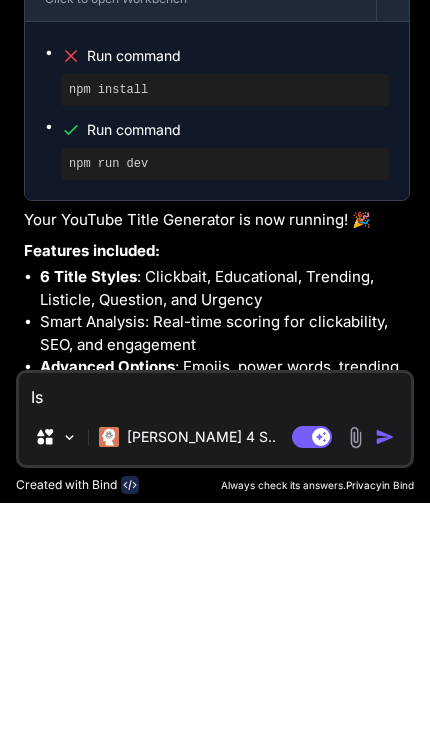 type on "x" 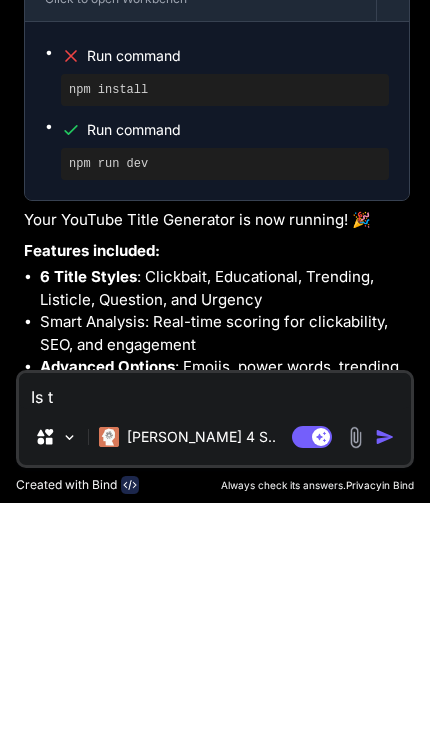 type on "x" 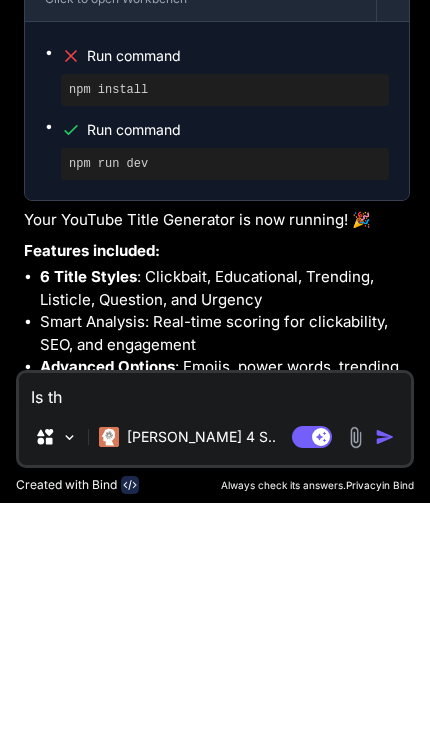 type on "x" 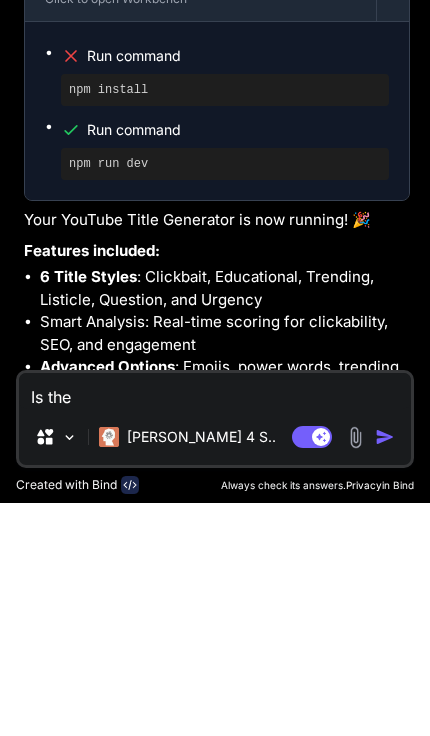 type on "x" 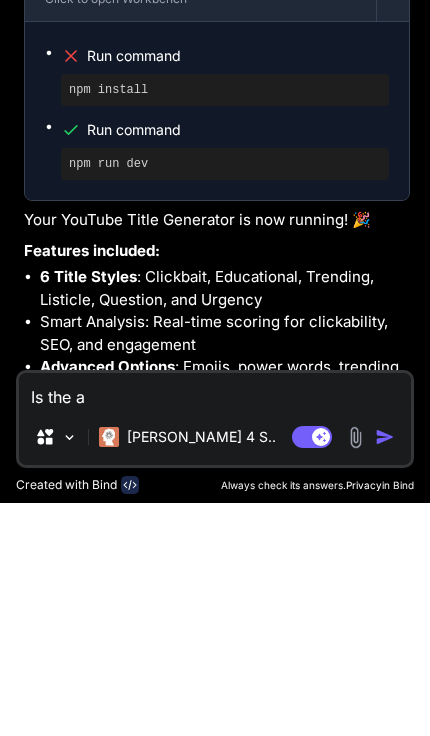 type on "x" 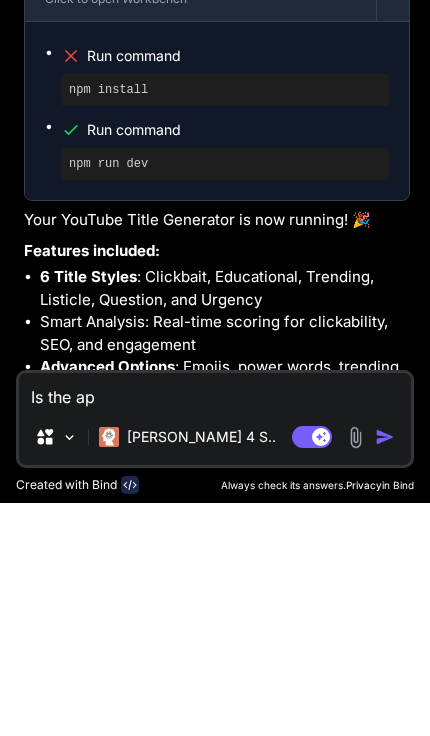 type on "x" 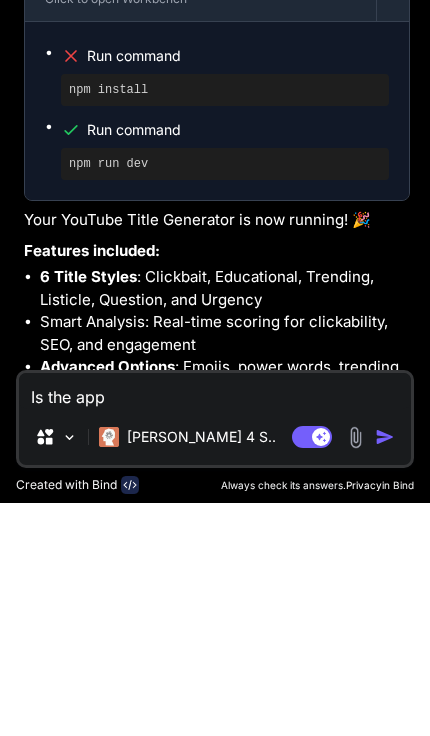 type on "Is the app" 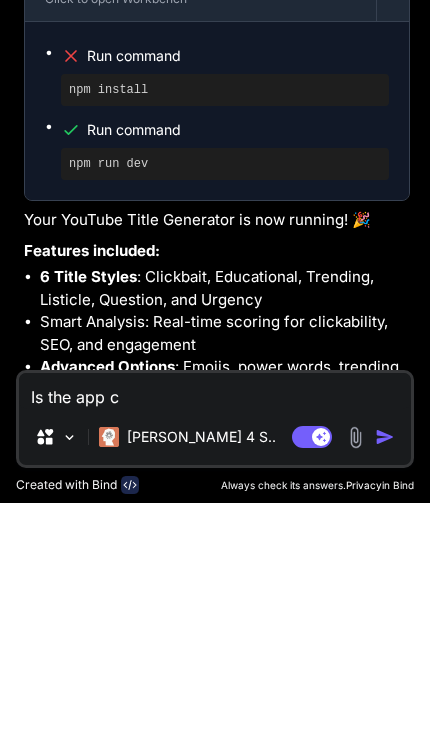 type on "x" 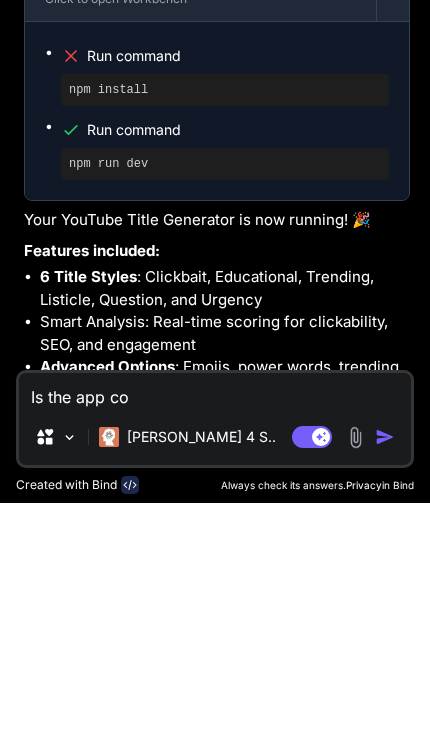 type on "x" 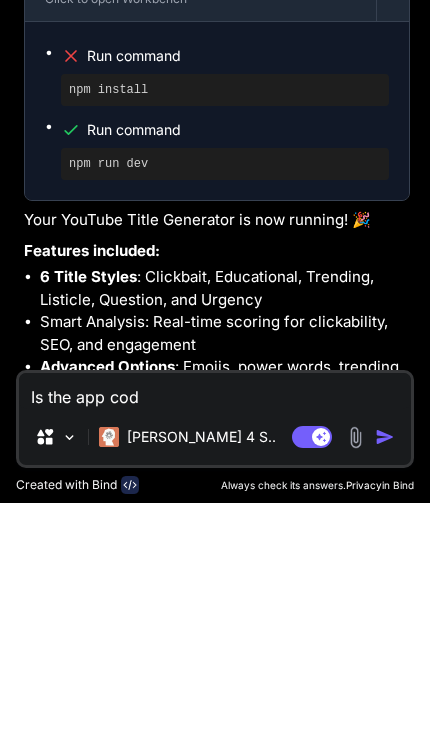 type on "x" 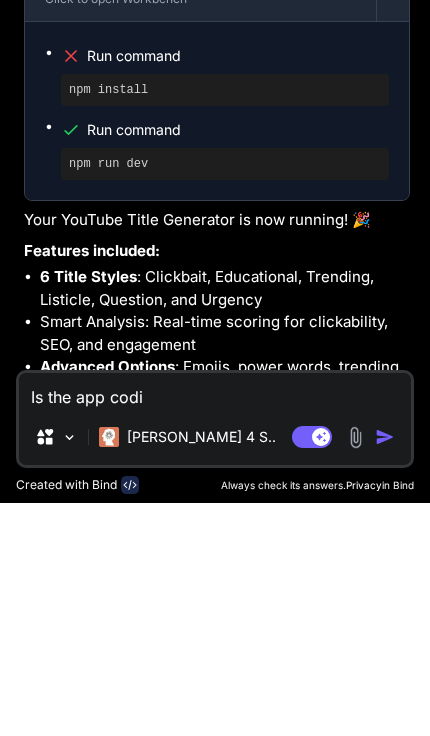 type on "x" 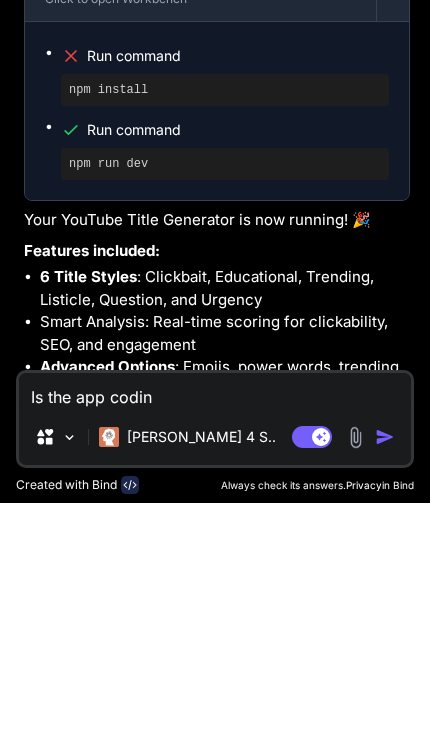 type on "x" 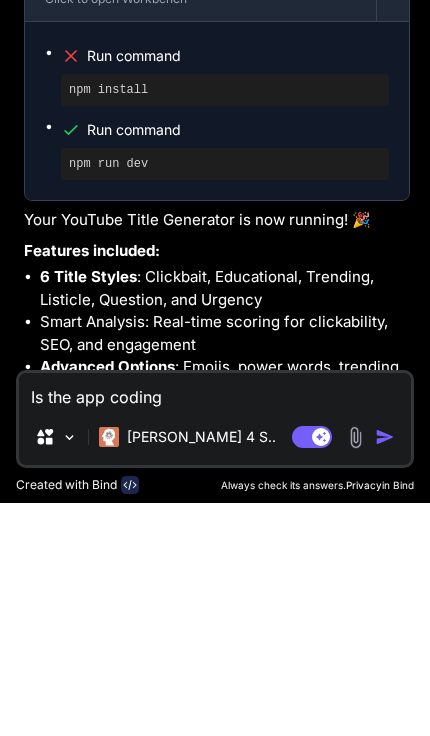 type on "Is the app coding" 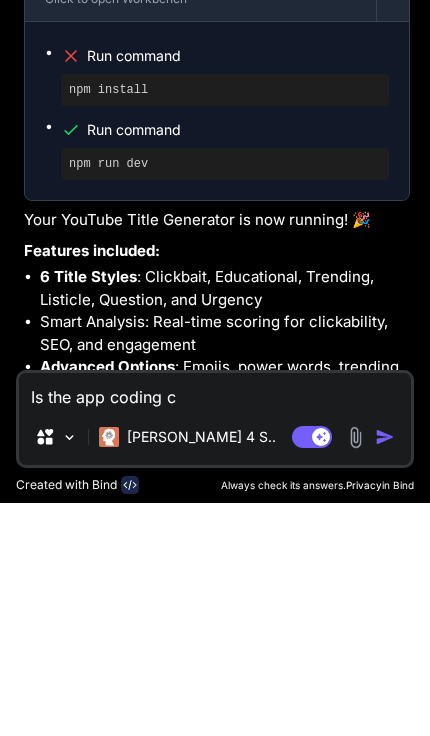 type on "Is the app coding co" 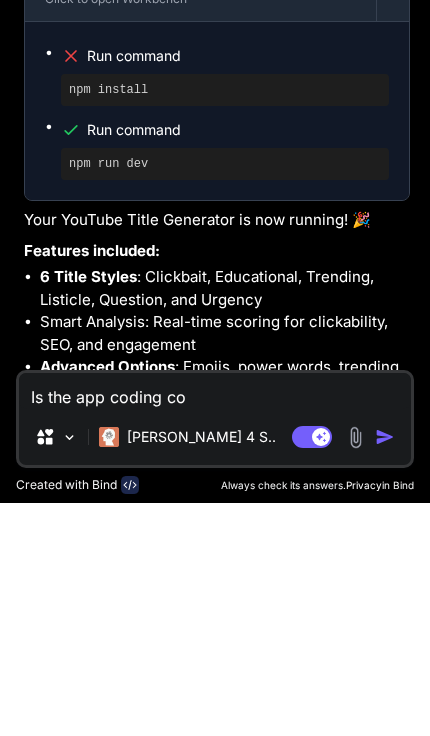 type on "x" 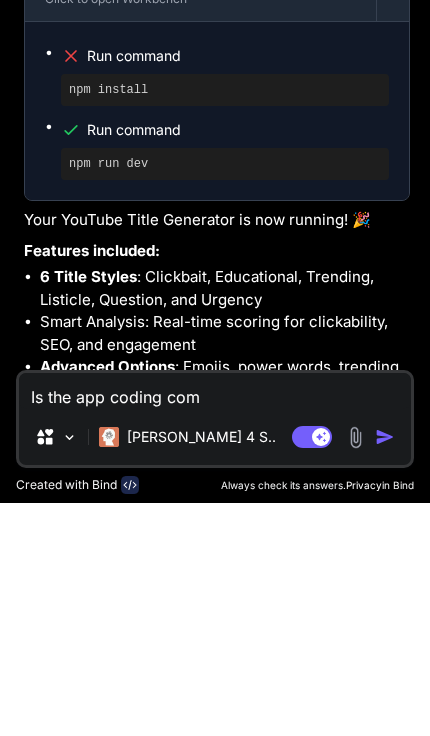 type on "x" 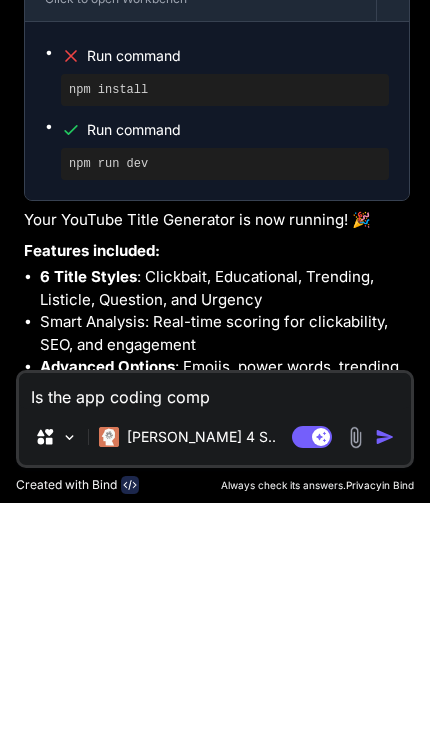 type on "x" 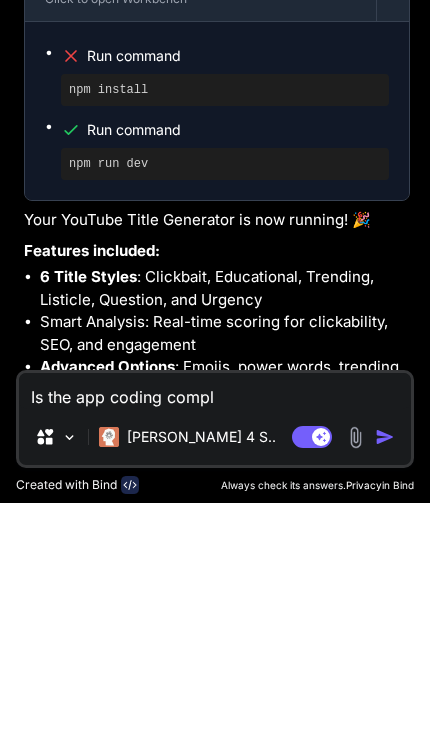 type on "Is the app coding comple" 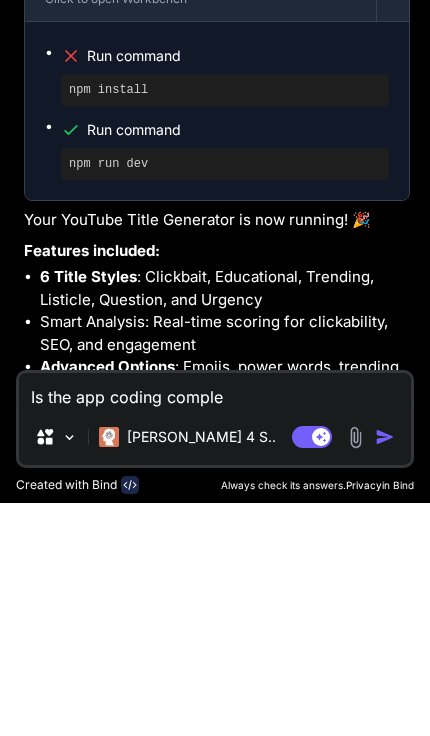 type on "Is the app coding complet" 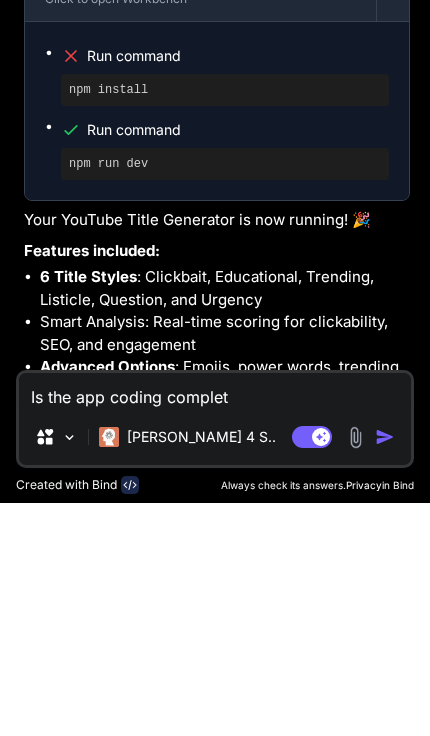 type on "x" 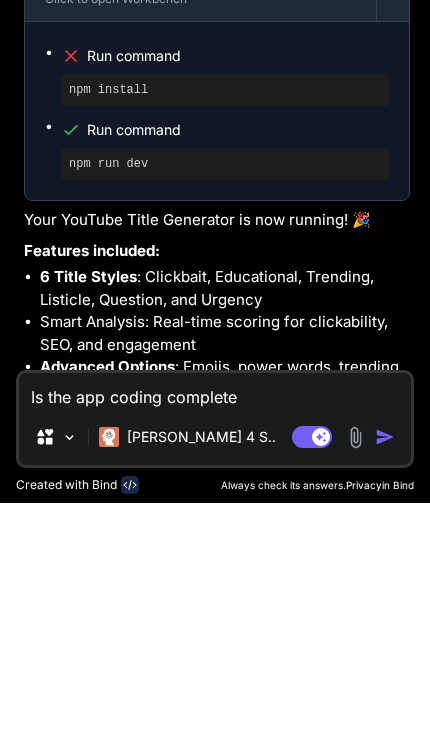 type on "x" 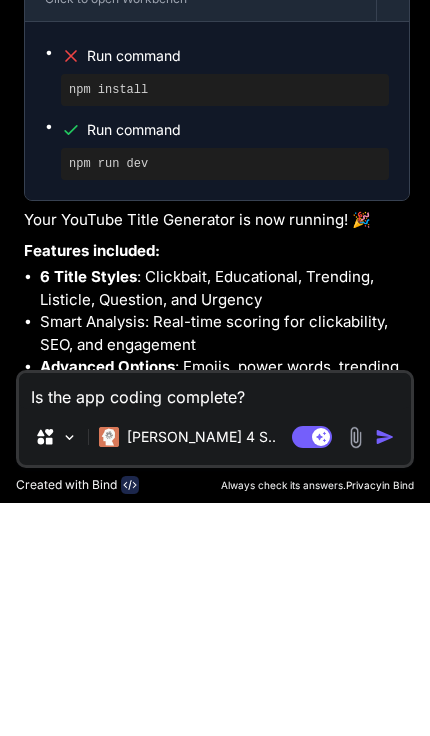 type on "x" 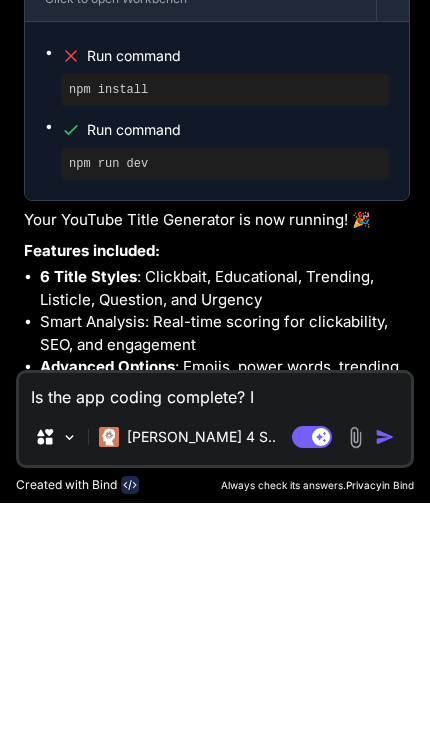 type on "x" 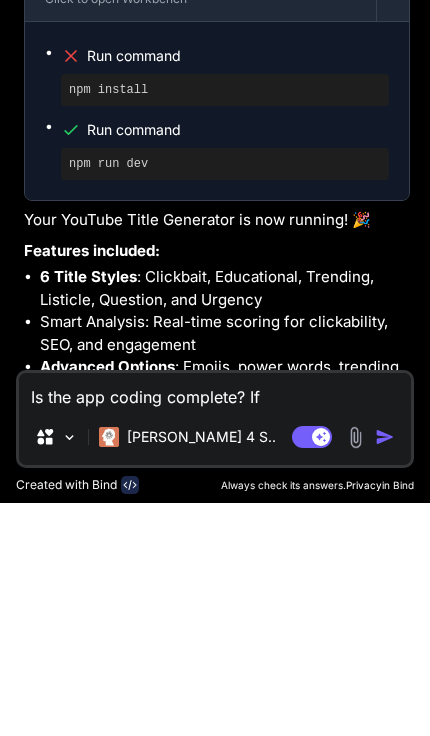 type on "x" 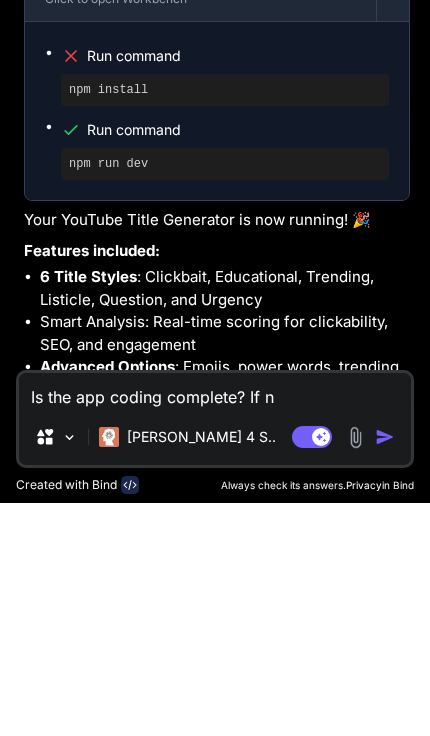 type on "x" 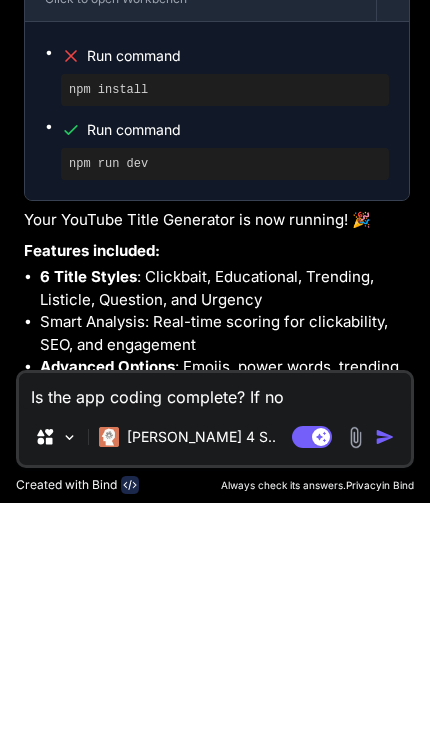 type on "Is the app coding complete? If not" 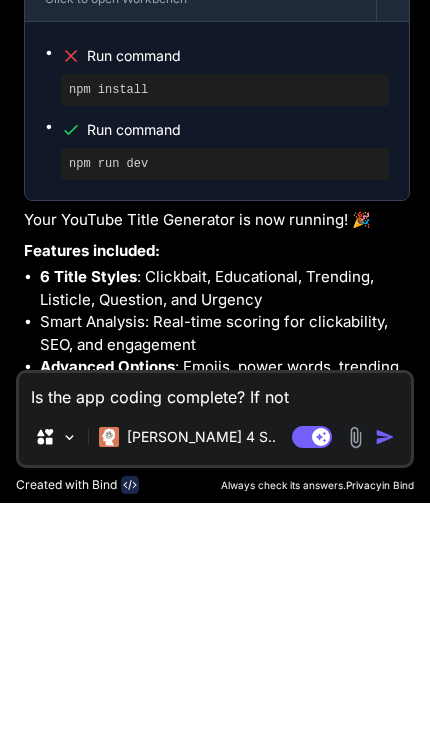 type on "x" 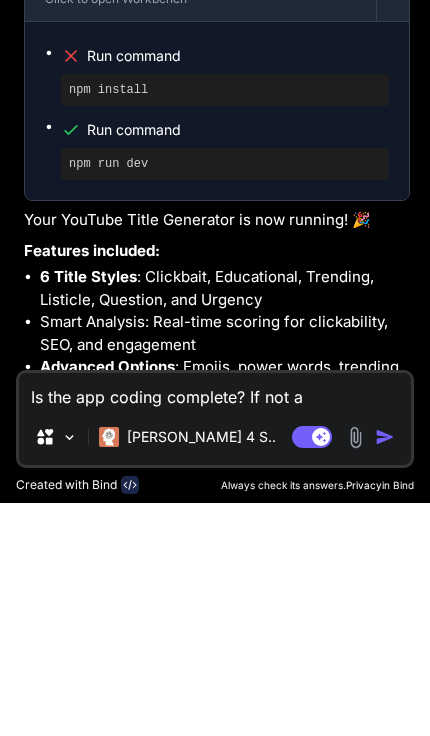type on "x" 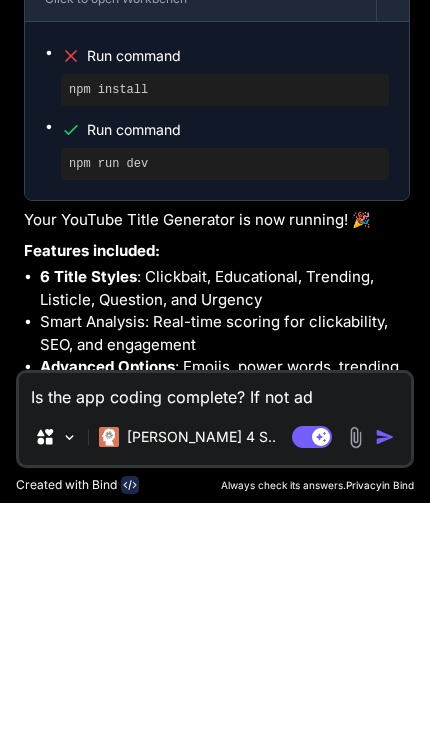type on "Is the app coding complete? If not add" 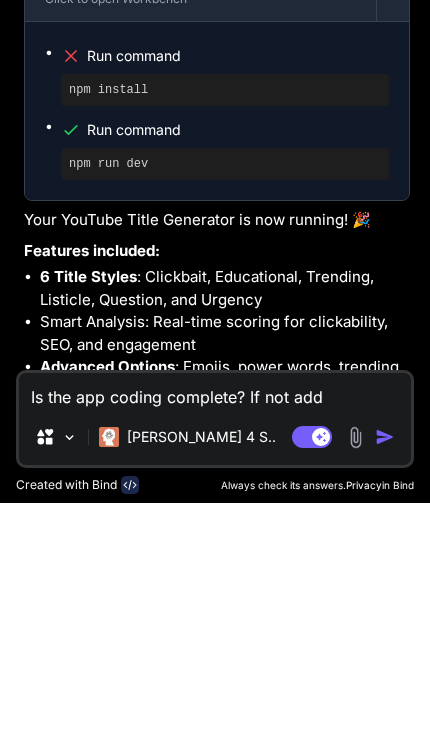 type on "x" 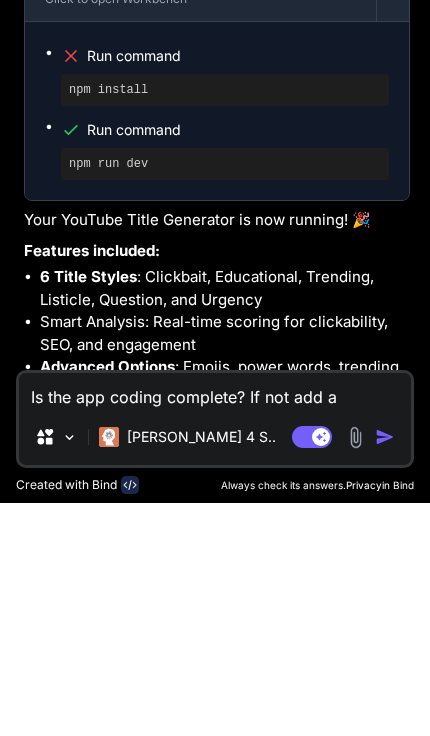 type on "x" 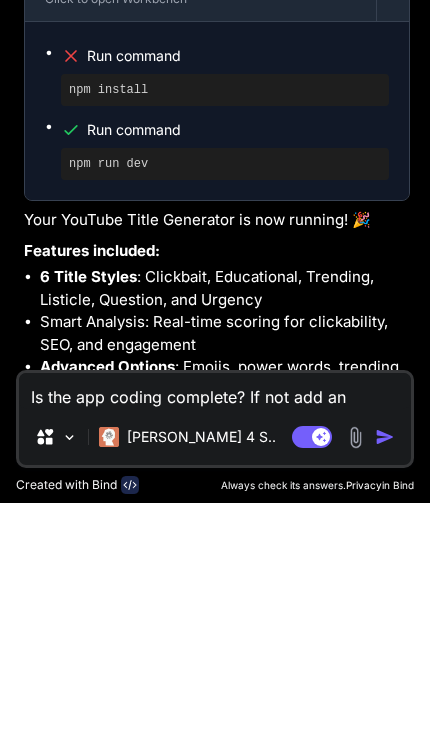 type on "x" 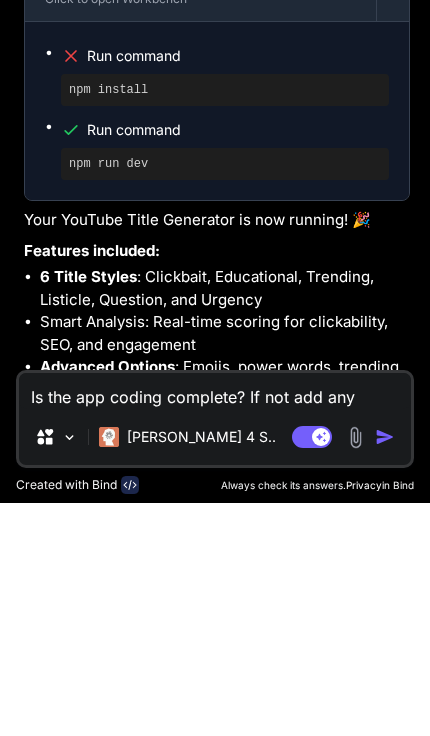 type on "x" 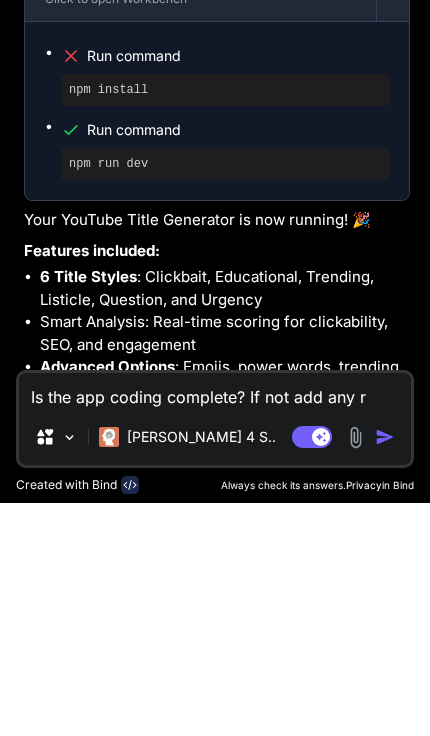 type on "x" 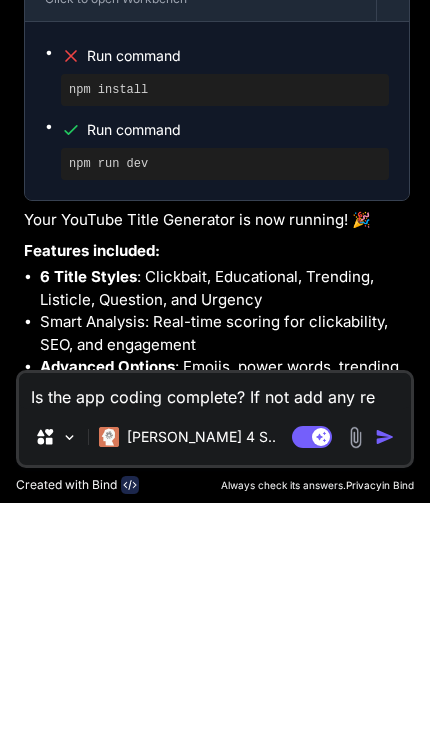 type on "x" 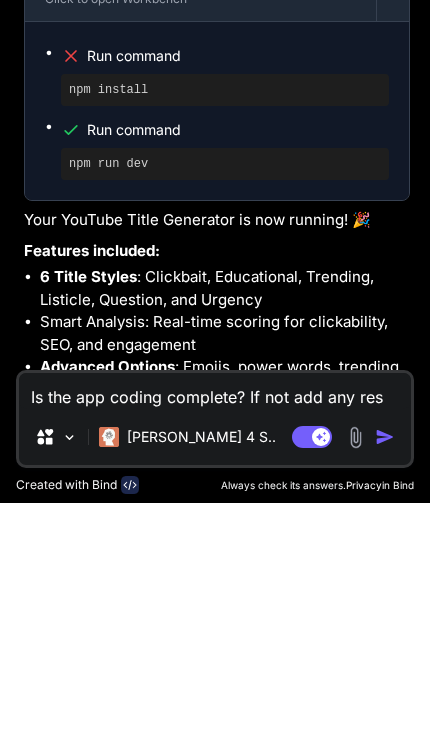 type on "x" 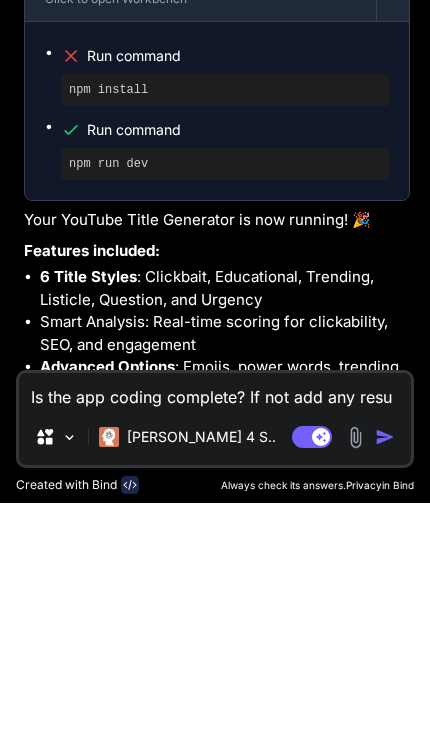 type on "x" 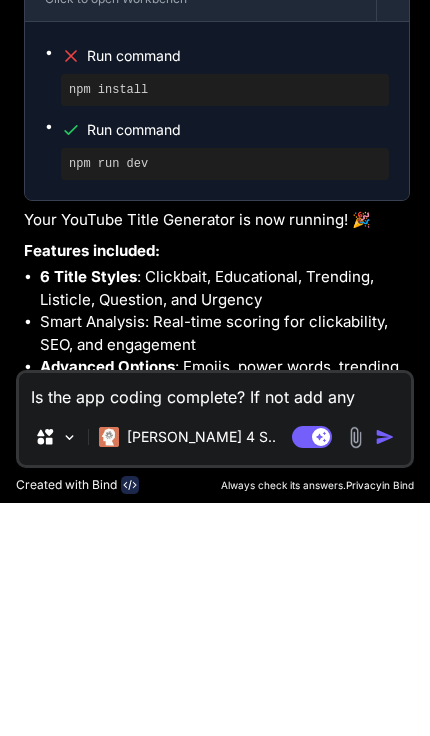 type on "x" 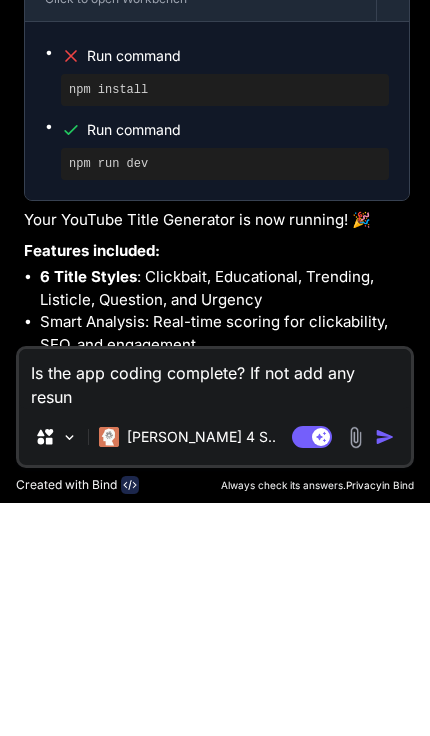 type on "Is the app coding complete? If not add any resu" 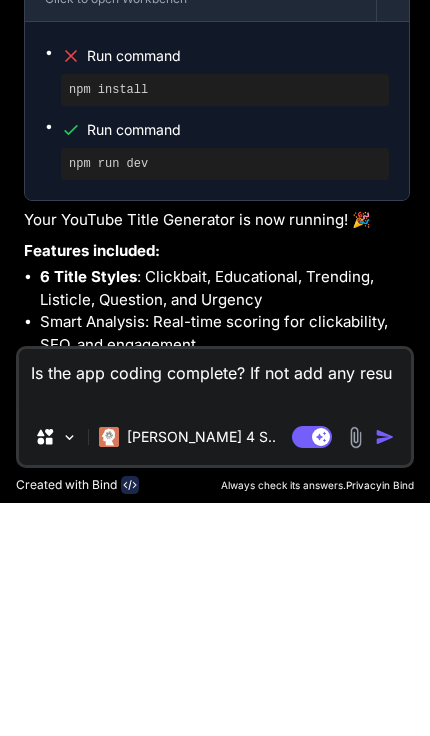 type on "x" 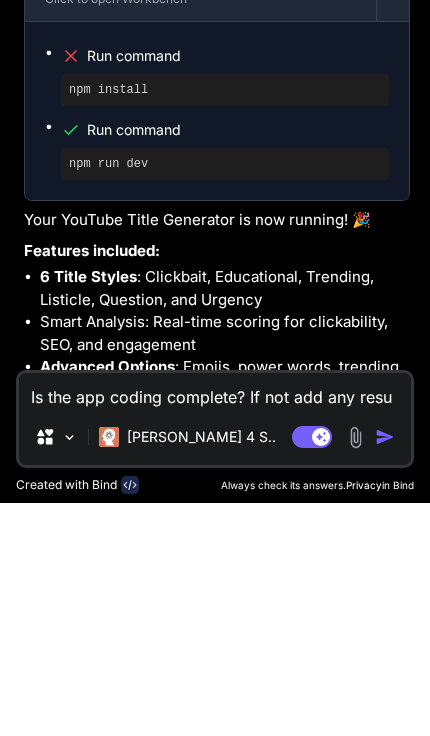 type on "Is the app coding complete? If not add any res" 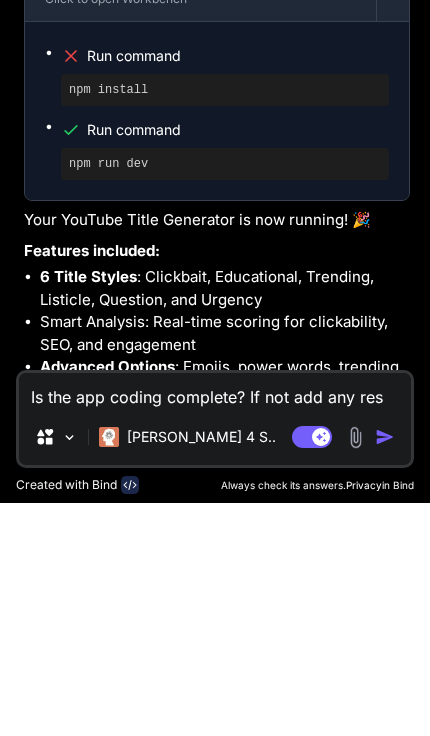 type on "x" 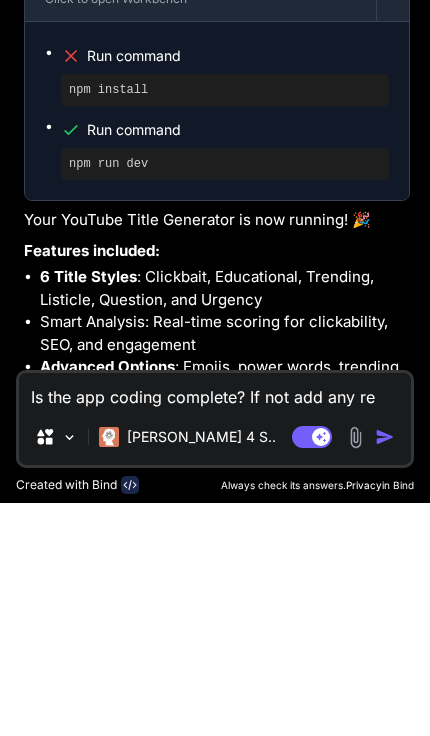 type on "Is the app coding complete? If not add any red" 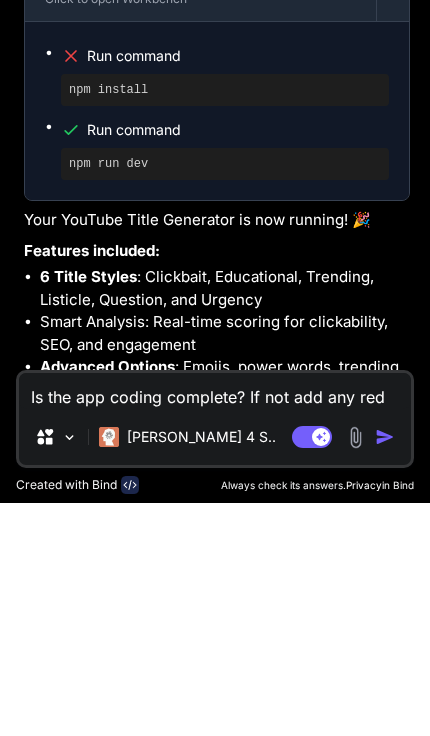 type on "x" 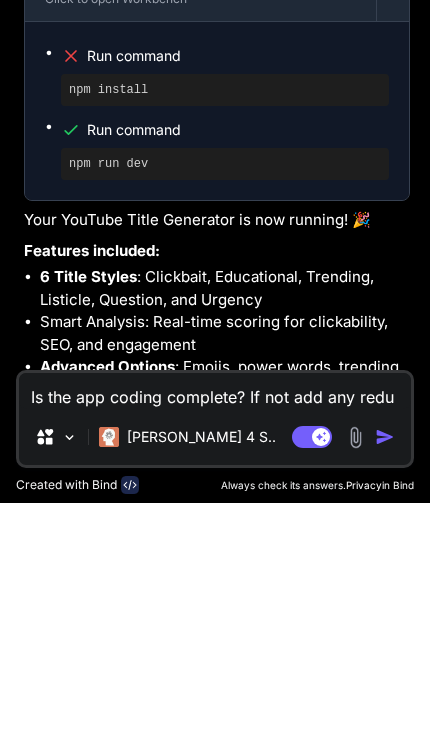 type on "Is the app coding complete? If not add any redun" 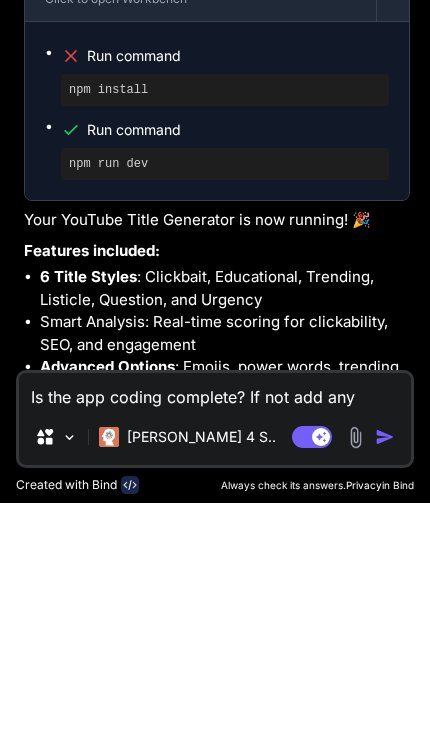 type on "x" 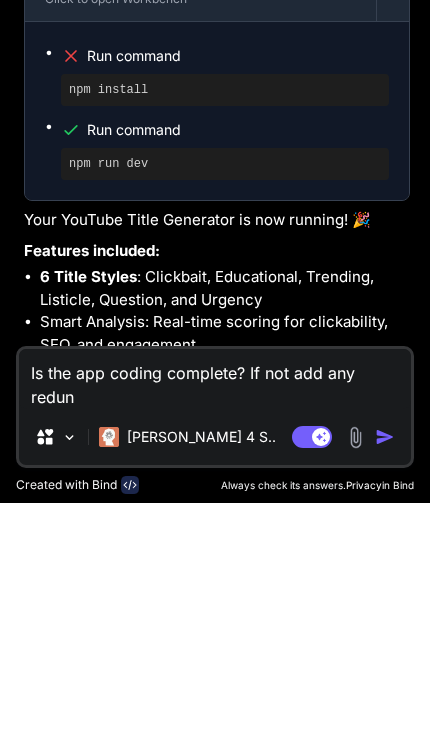 type on "Is the app coding complete? If not add any redund" 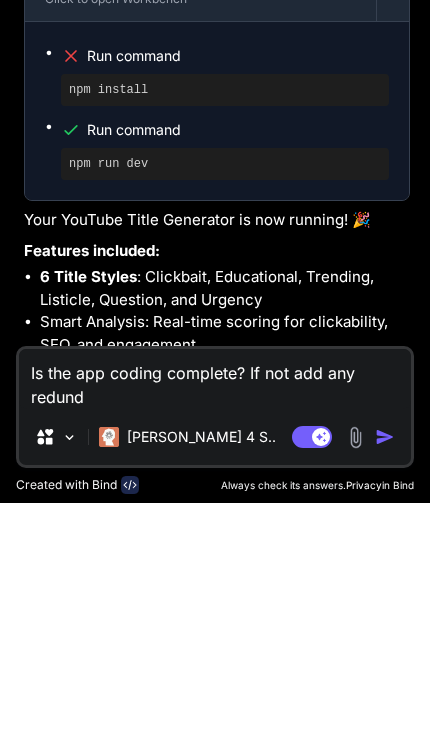 type on "Is the app coding complete? If not add any redunda" 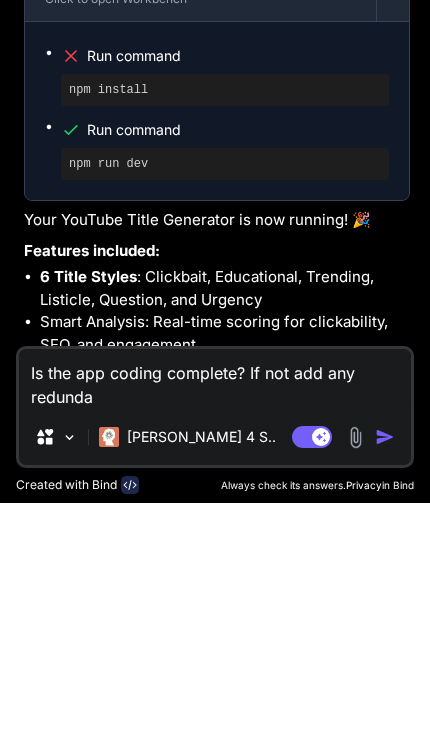 type on "x" 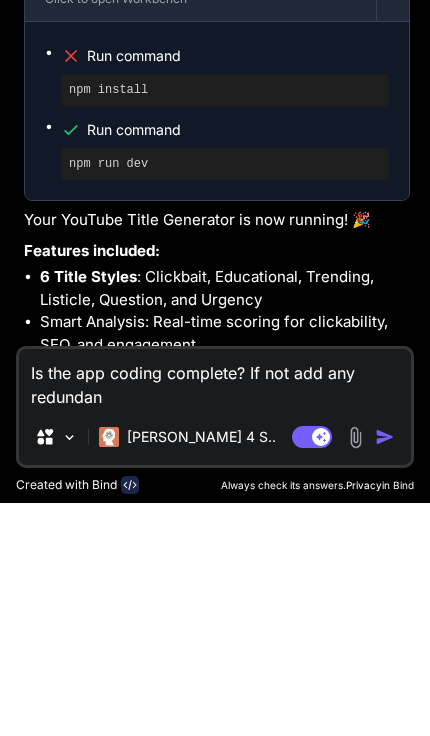 type on "Is the app coding complete? If not add any redundanc" 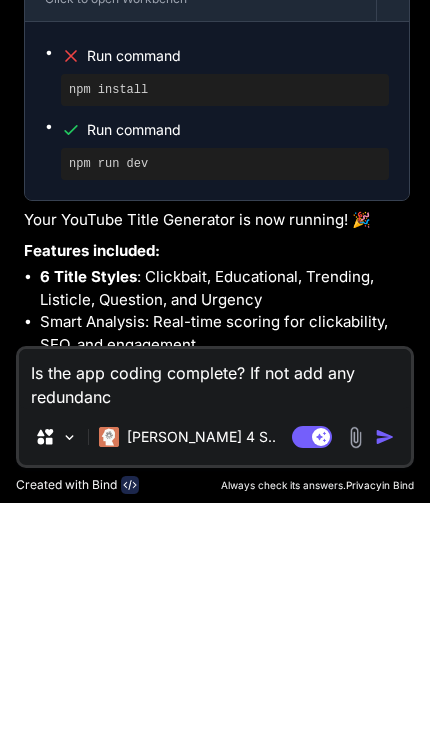 type on "x" 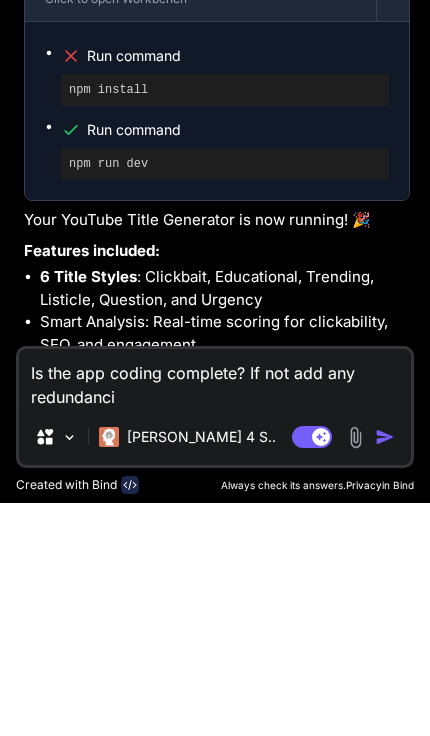 type on "x" 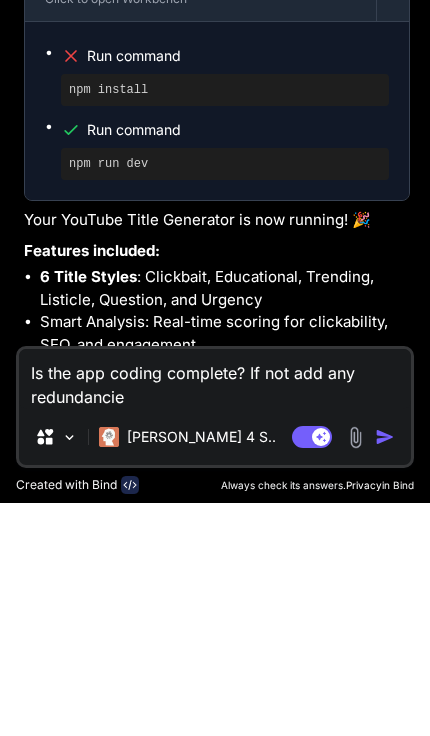 type on "x" 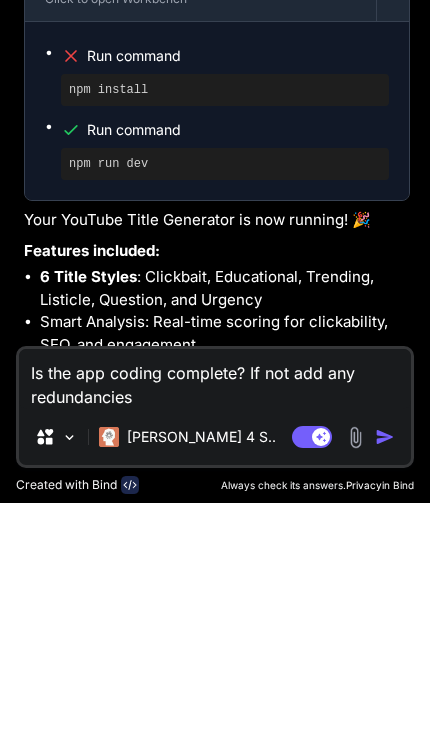 type on "x" 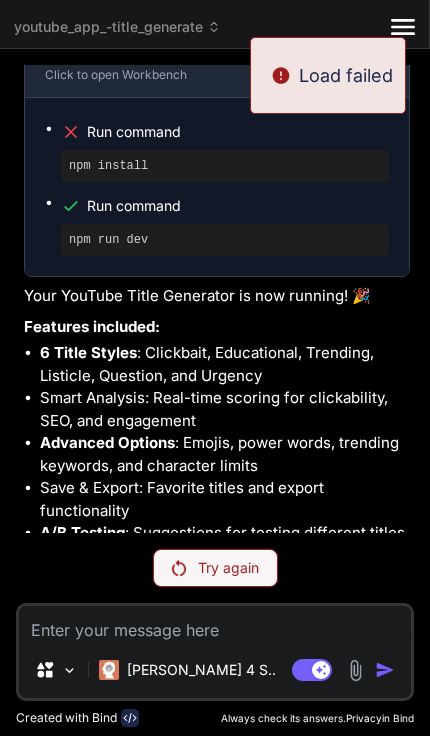 scroll, scrollTop: 2981, scrollLeft: 0, axis: vertical 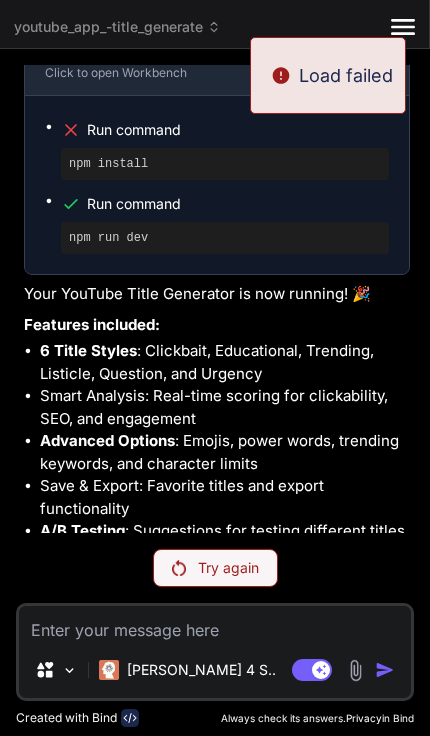 click on "Try again" at bounding box center [215, 568] 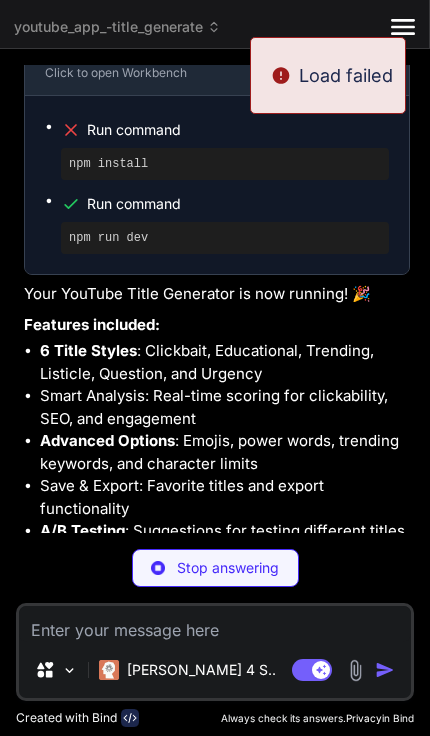 scroll, scrollTop: 3089, scrollLeft: 0, axis: vertical 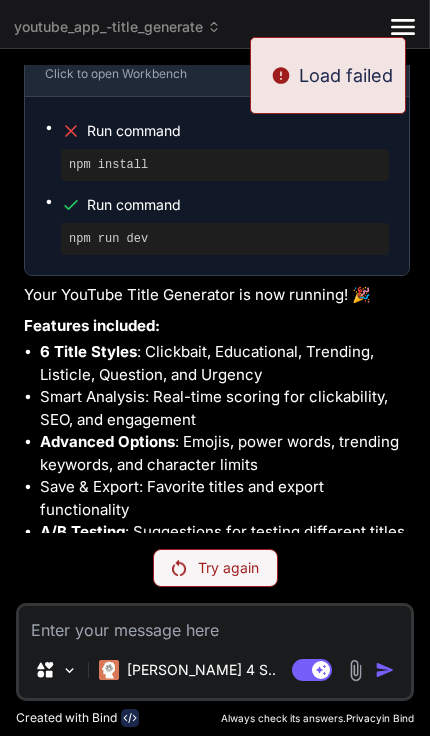 click on "Try again" at bounding box center (228, 568) 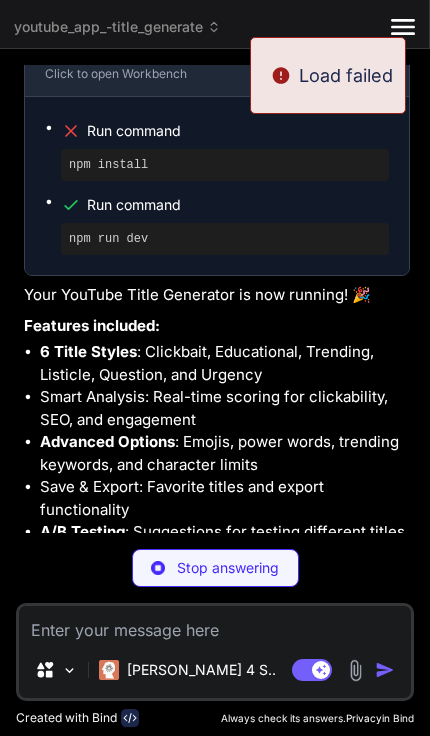 scroll, scrollTop: 3156, scrollLeft: 0, axis: vertical 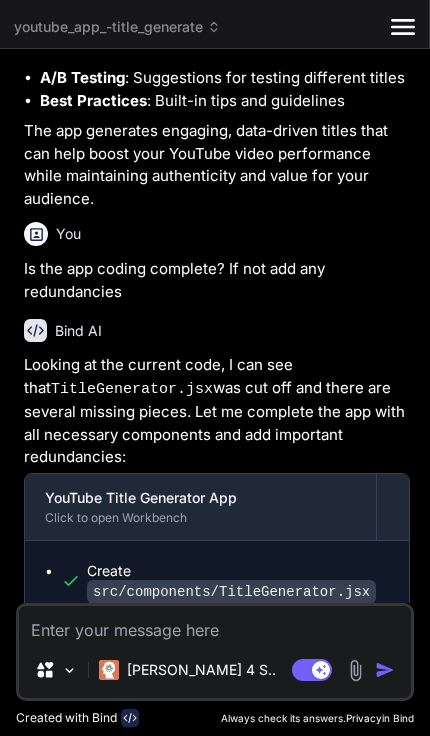 click on "YouTube Title Generator App" at bounding box center (200, 498) 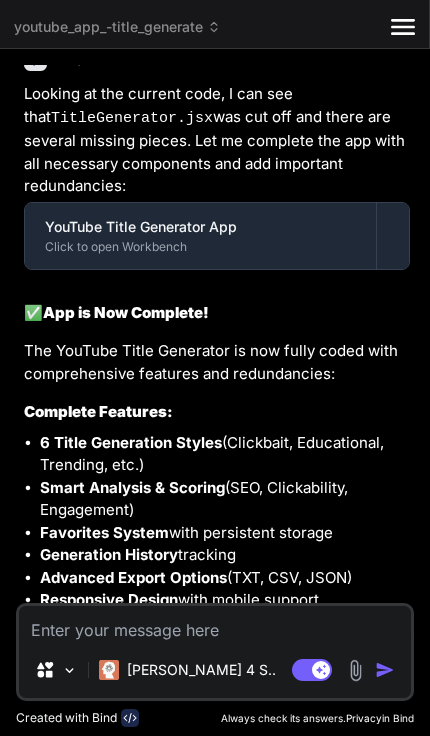 scroll, scrollTop: 3836, scrollLeft: 0, axis: vertical 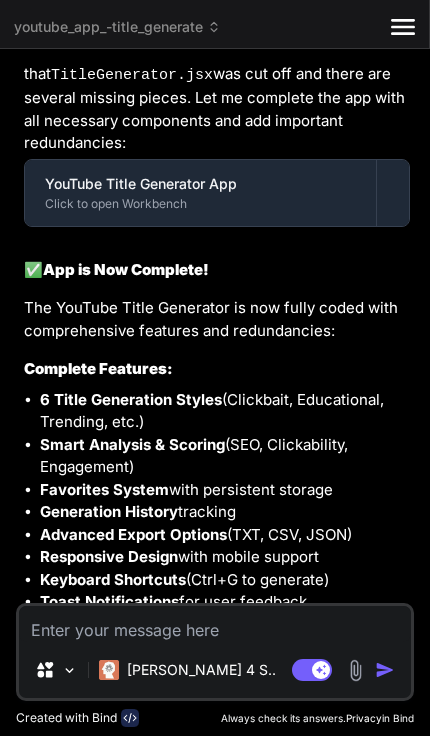 click on "Redundancies & Safety:" at bounding box center (217, 731) 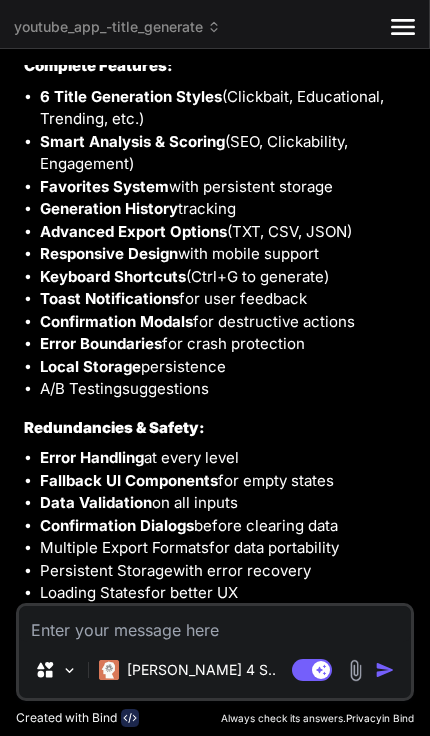 scroll, scrollTop: 4157, scrollLeft: 0, axis: vertical 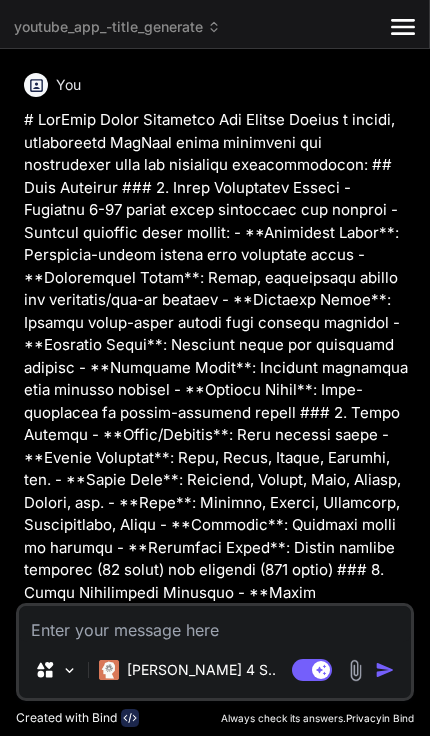click on "youtube_app_-title_generate" at bounding box center [117, 27] 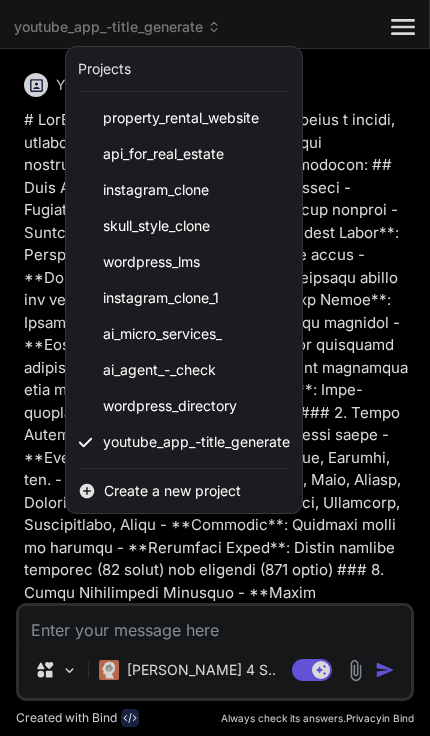 click on "wordpress_directory" at bounding box center [184, 406] 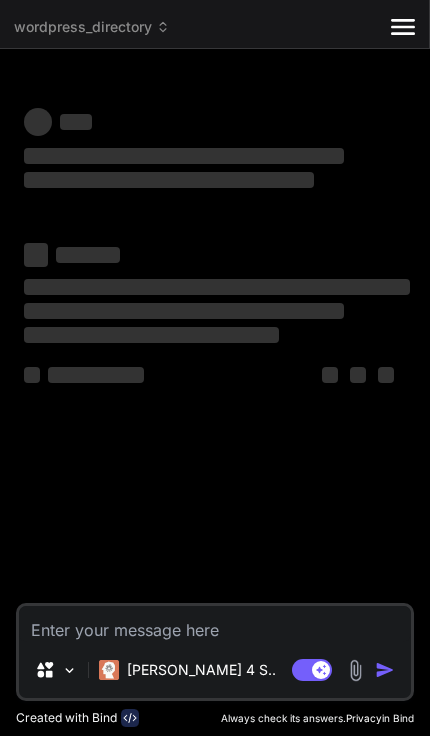 type on "x" 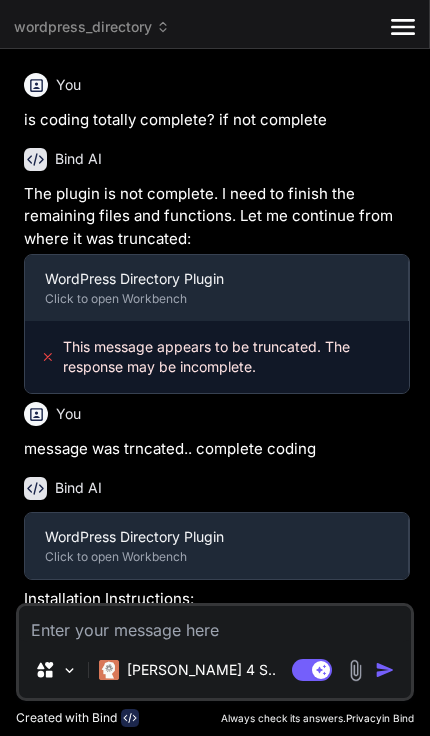 scroll, scrollTop: 30, scrollLeft: 0, axis: vertical 